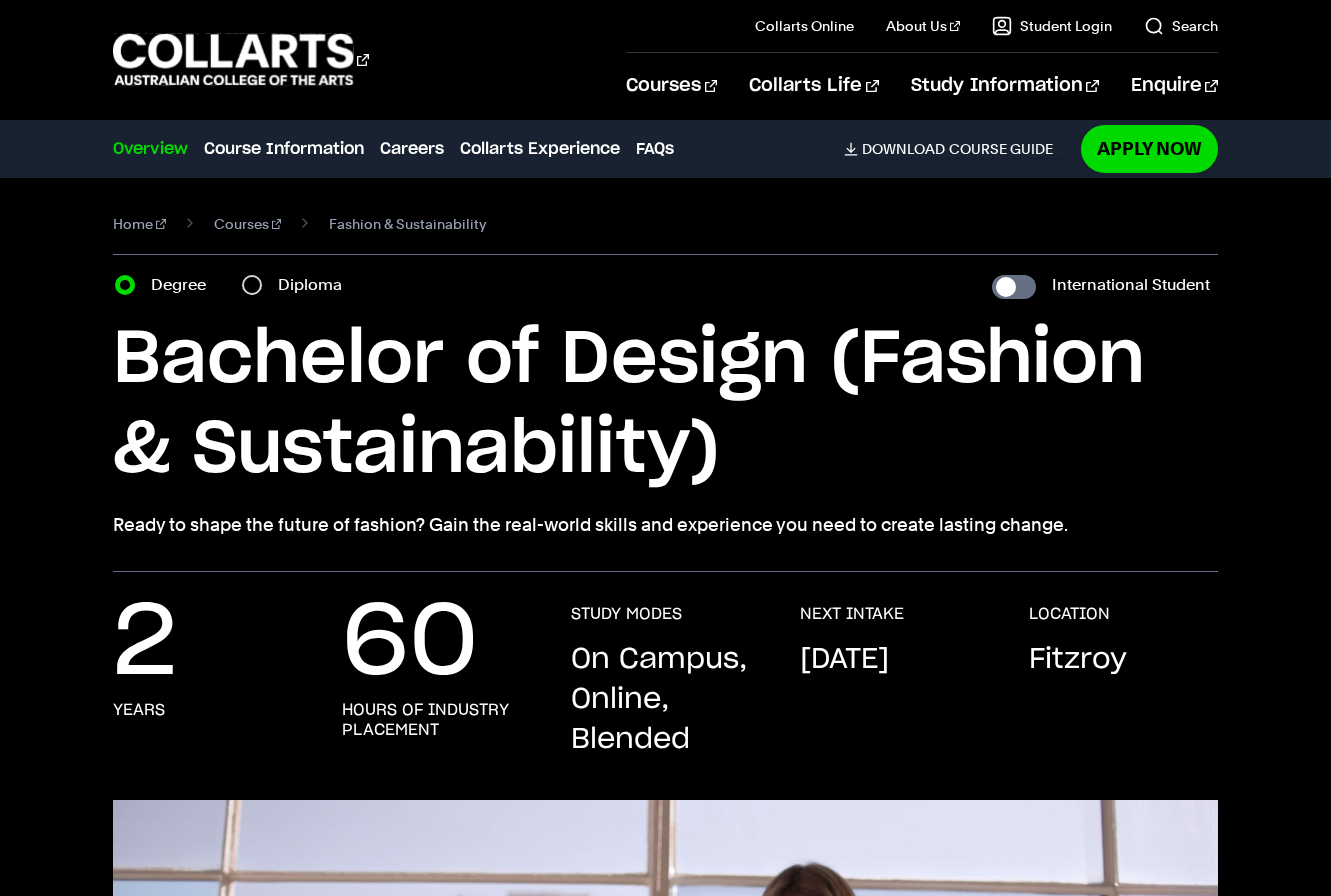 scroll, scrollTop: 0, scrollLeft: 0, axis: both 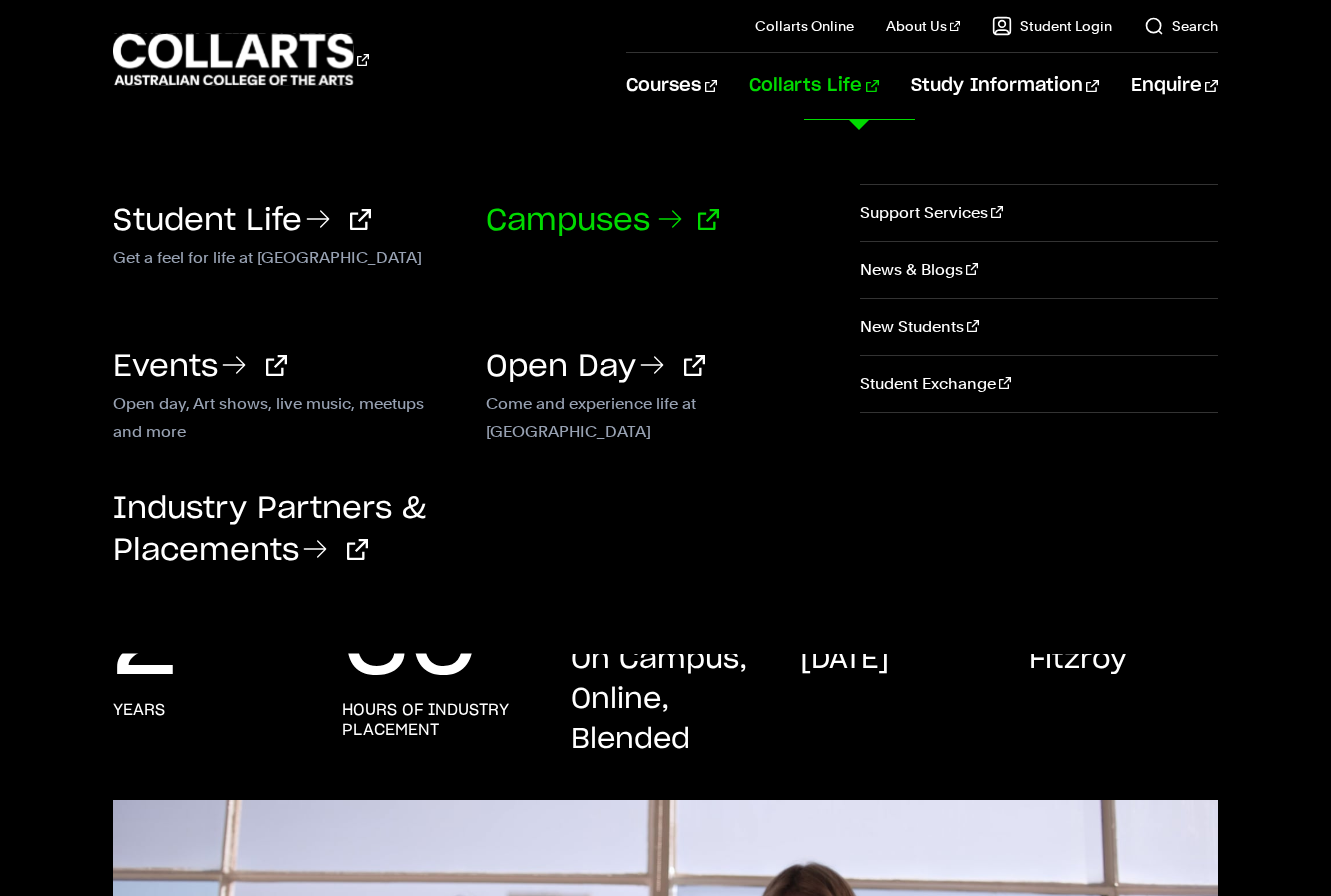 click on "Campuses" at bounding box center (602, 221) 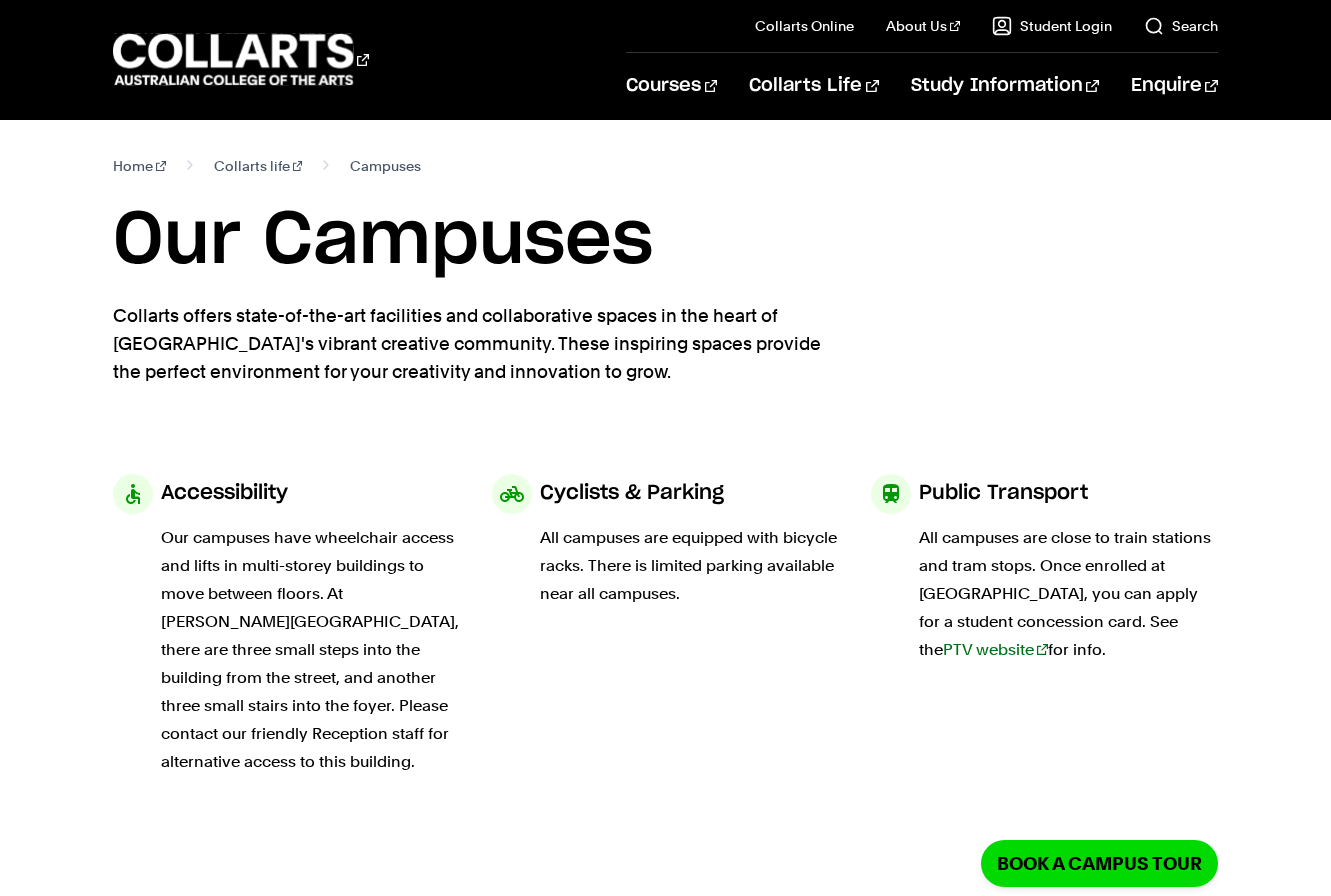 scroll, scrollTop: 0, scrollLeft: 0, axis: both 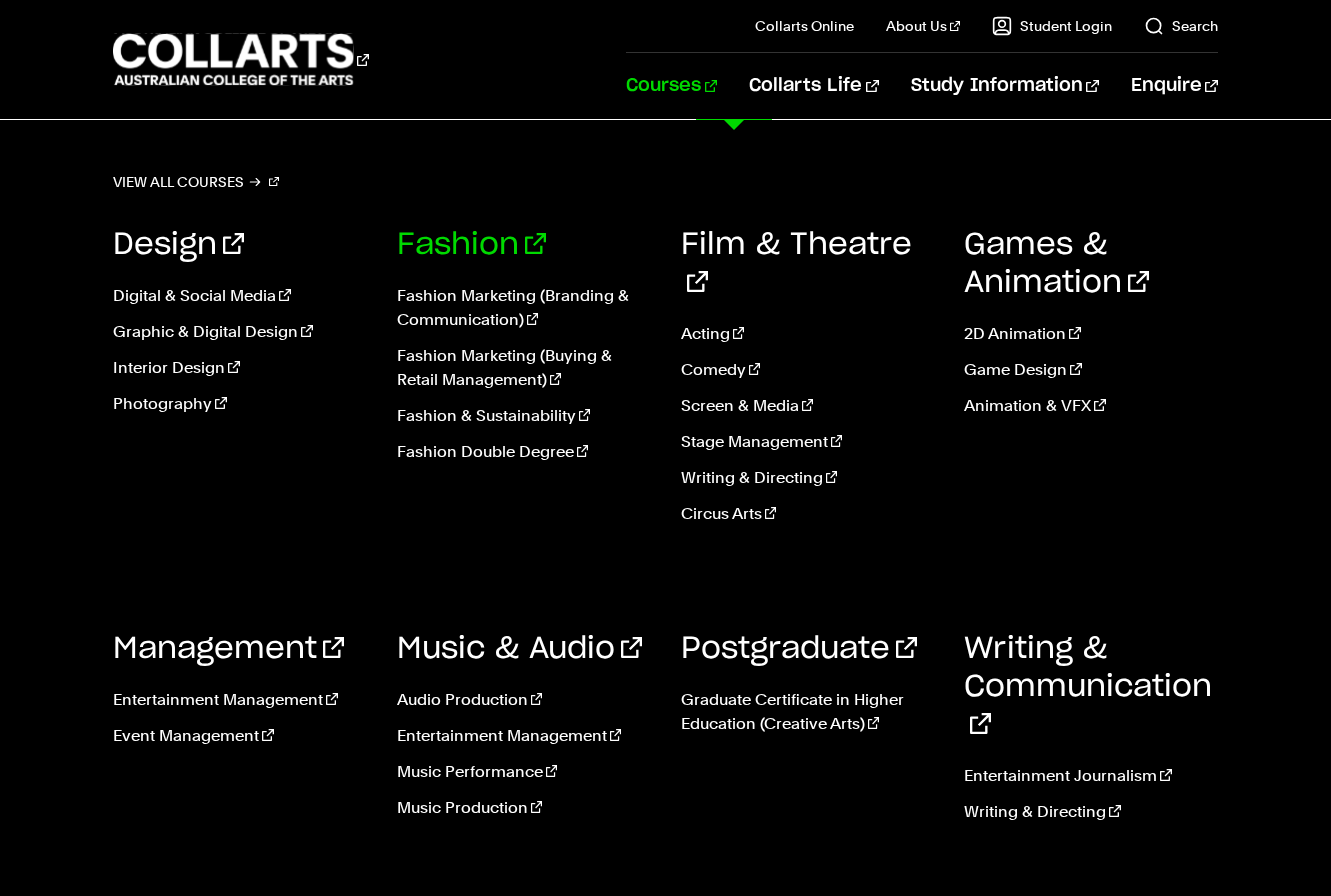 click on "Fashion" at bounding box center [471, 245] 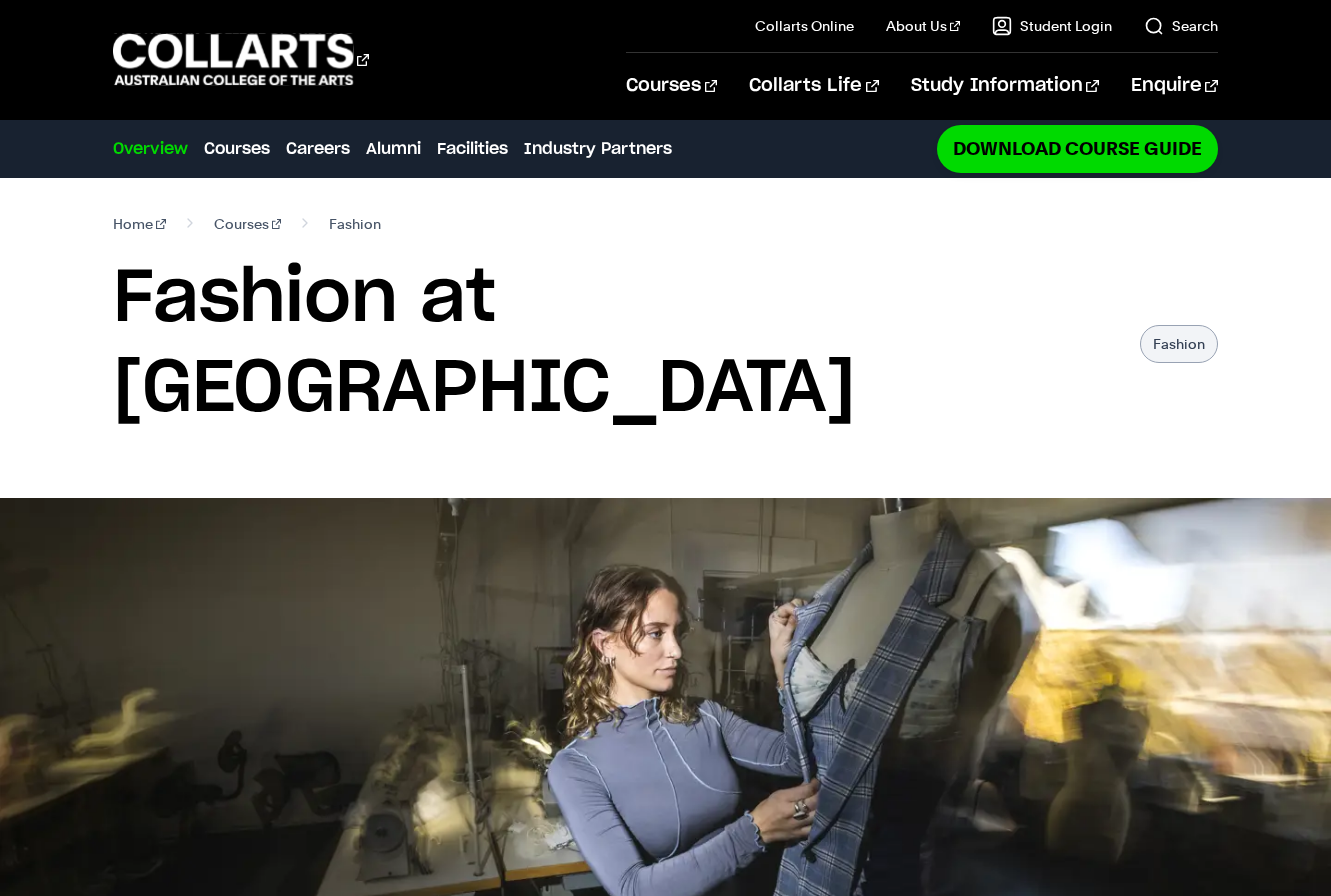 scroll, scrollTop: 0, scrollLeft: 0, axis: both 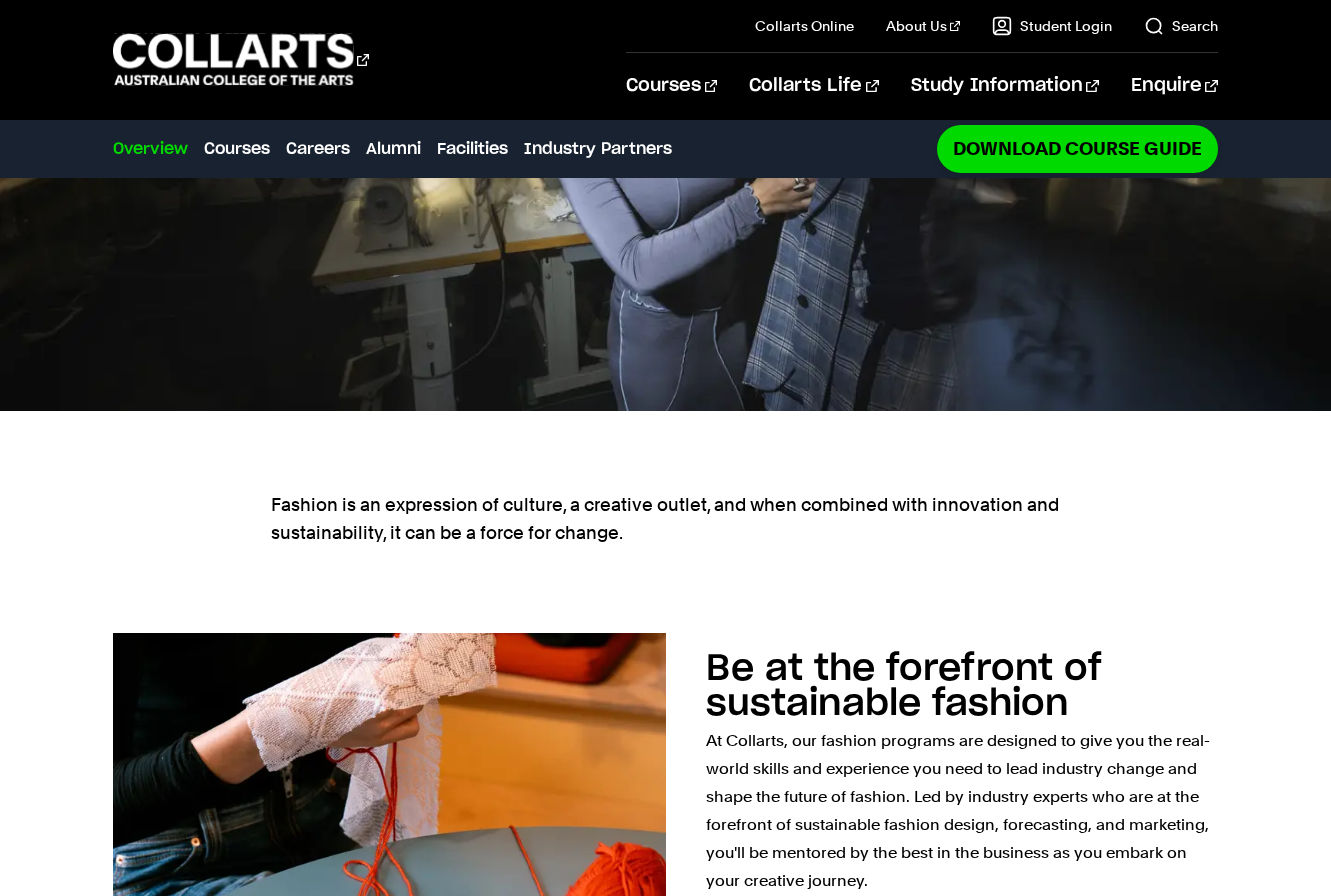 drag, startPoint x: 409, startPoint y: 50, endPoint x: 107, endPoint y: 47, distance: 302.0149 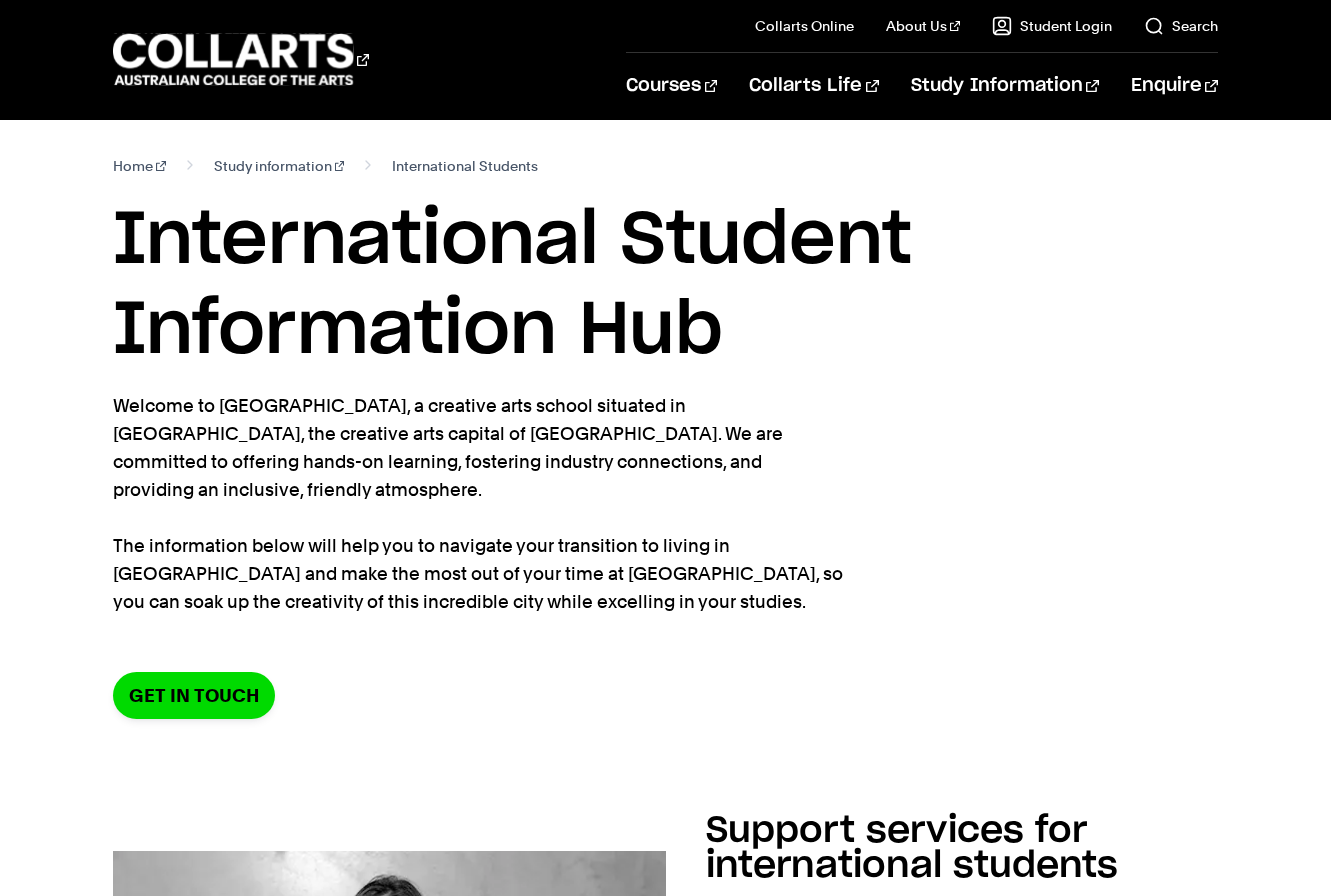 scroll, scrollTop: 0, scrollLeft: 0, axis: both 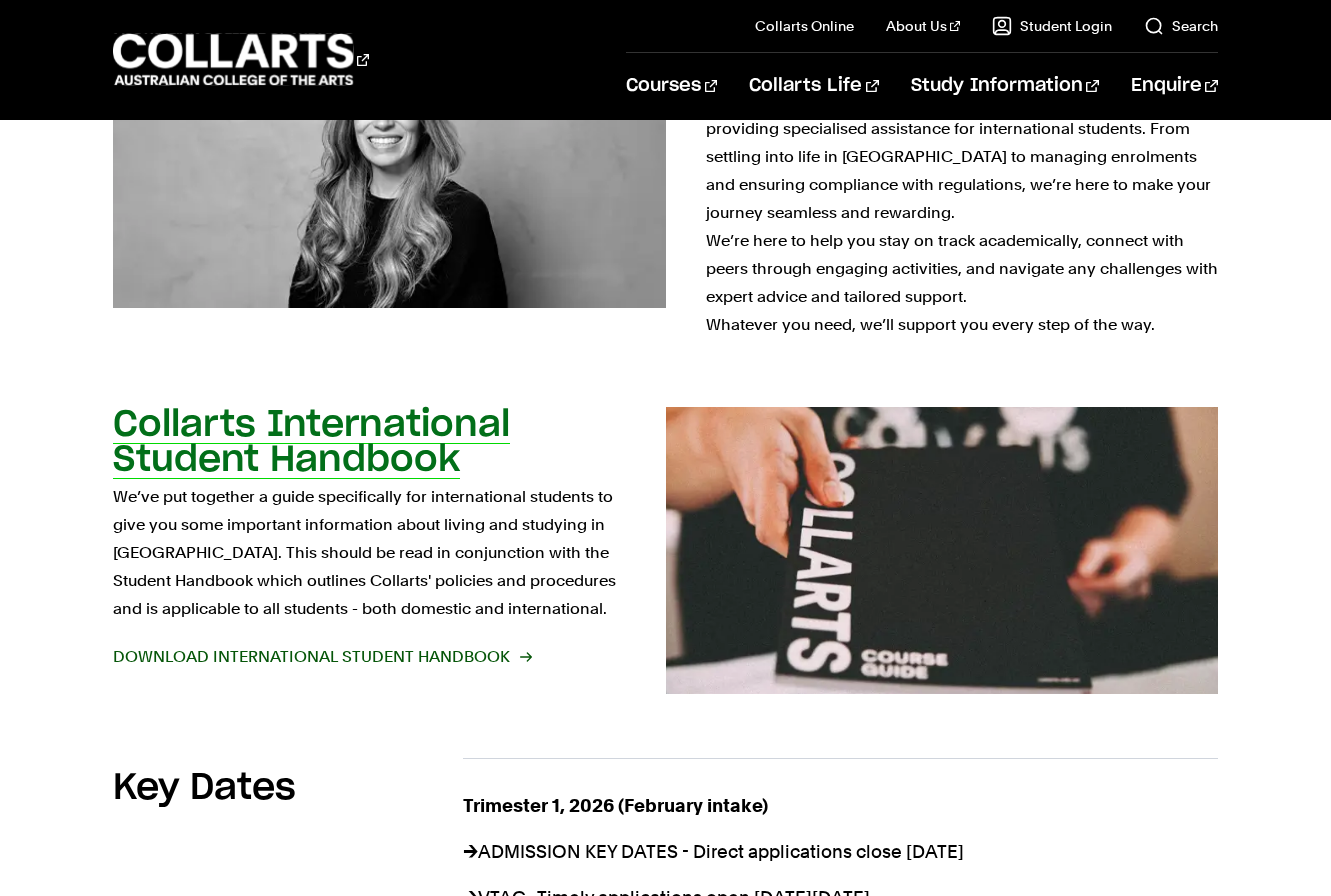 click on "Download International Student Handbook" at bounding box center [321, 657] 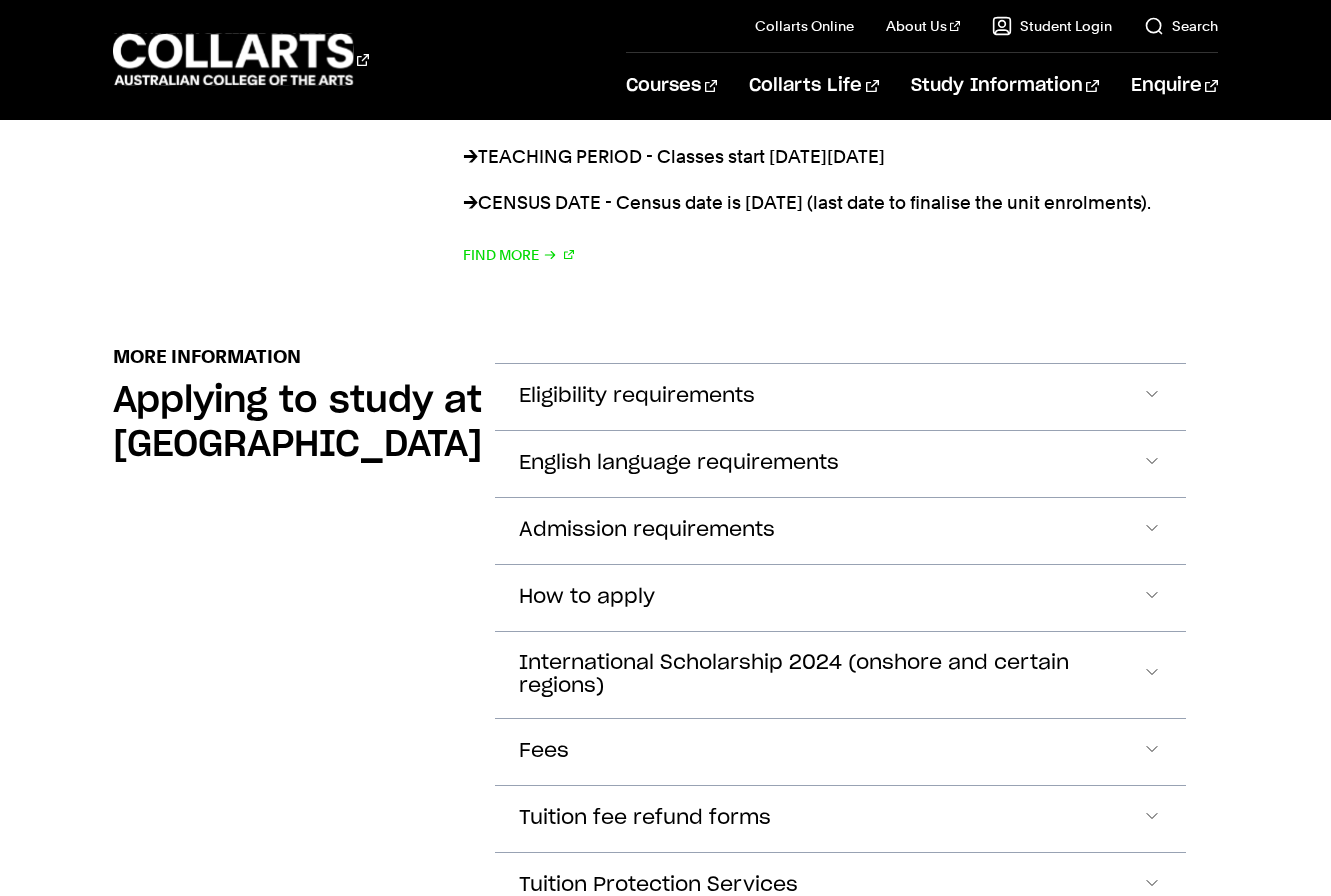 scroll, scrollTop: 2157, scrollLeft: 0, axis: vertical 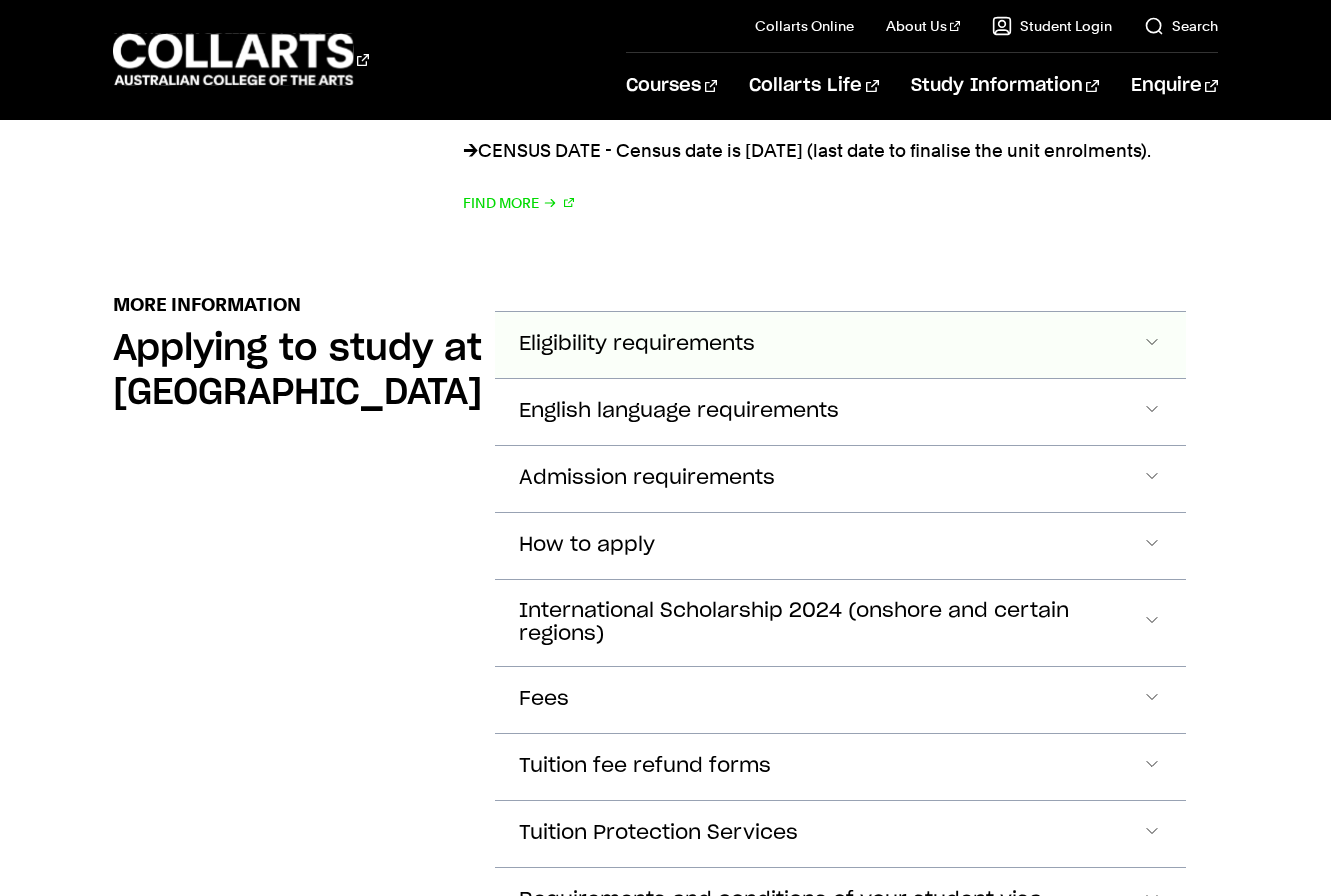 click on "Eligibility requirements" at bounding box center (840, 345) 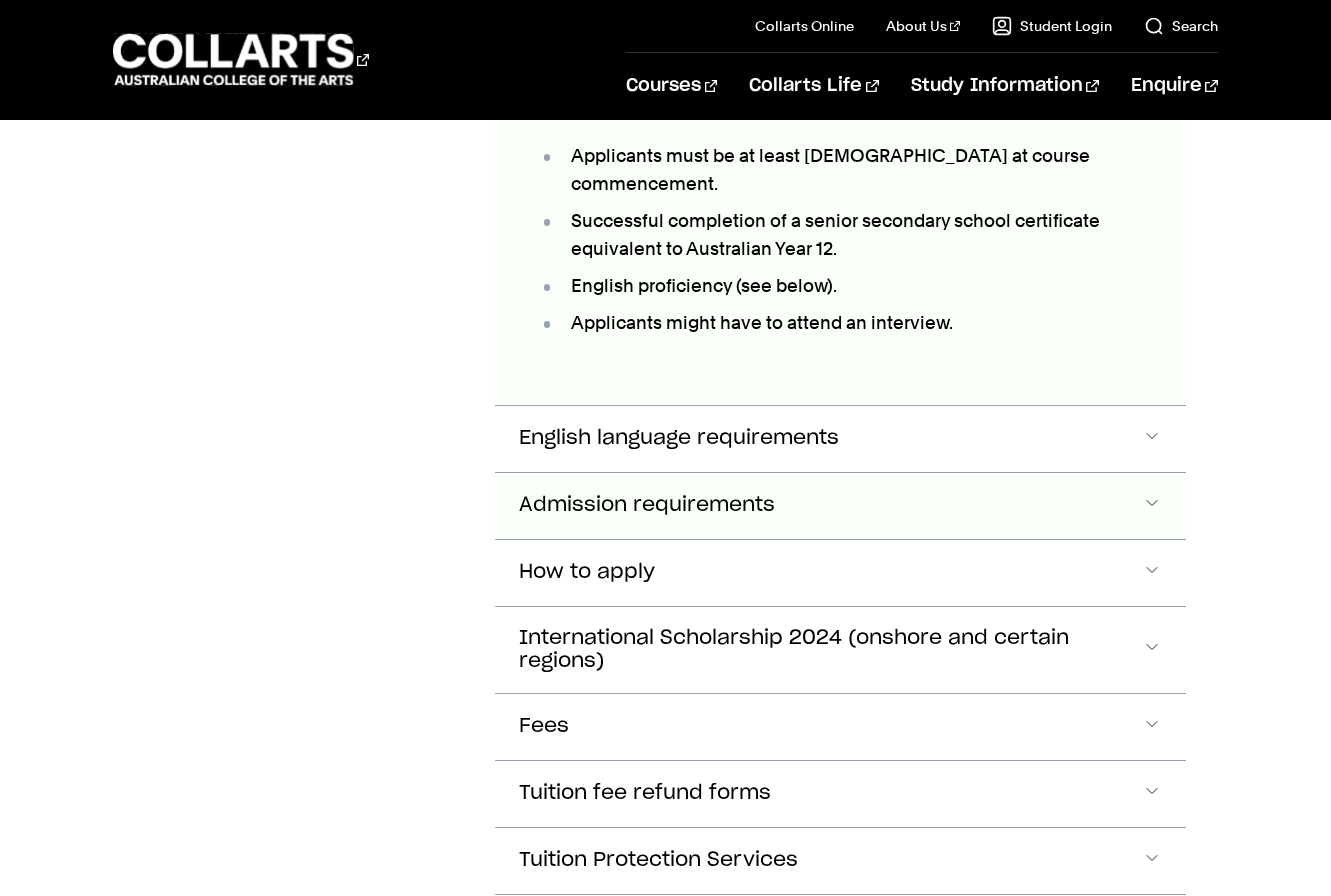 scroll, scrollTop: 2504, scrollLeft: 0, axis: vertical 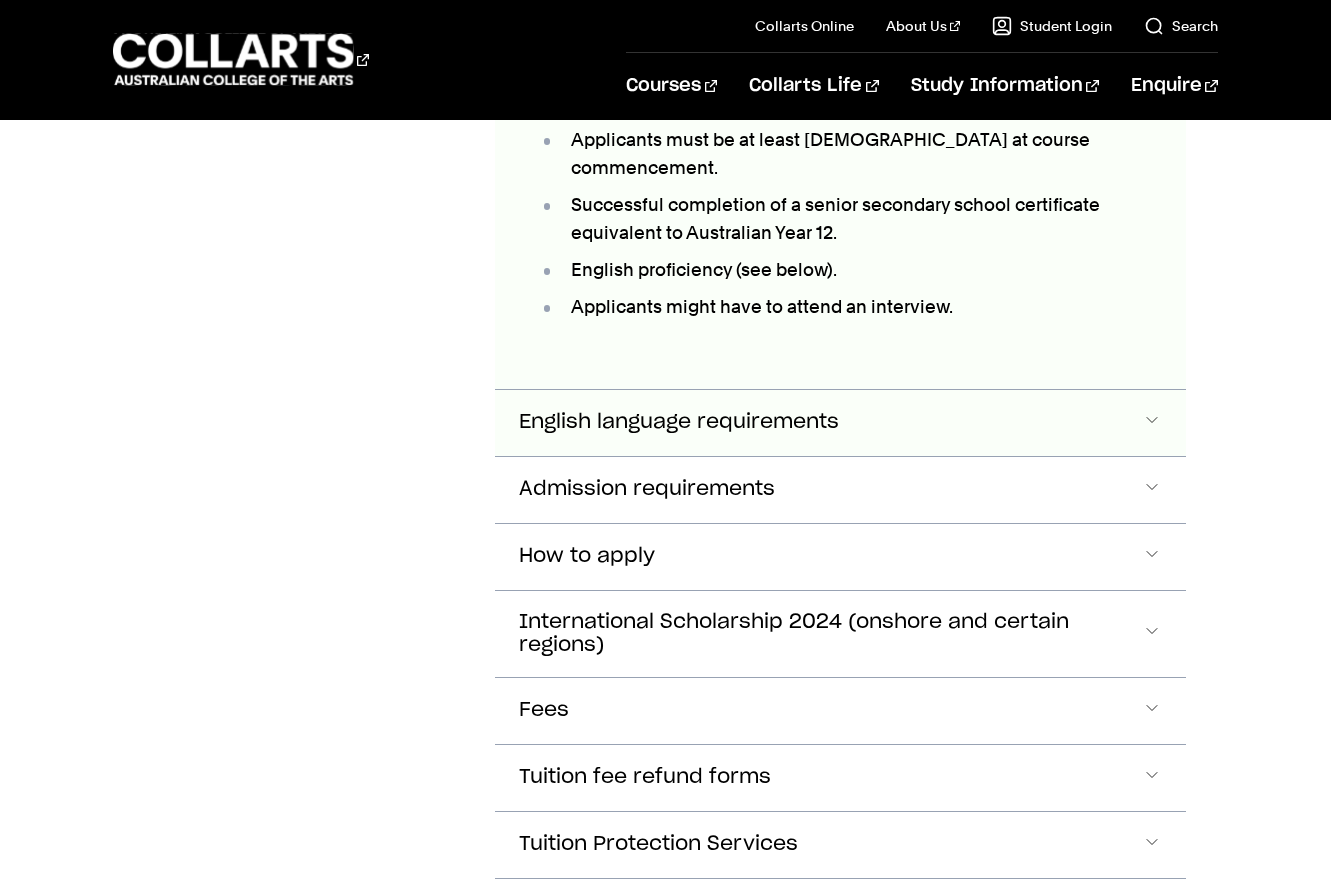 click on "English language requirements" at bounding box center [840, -2] 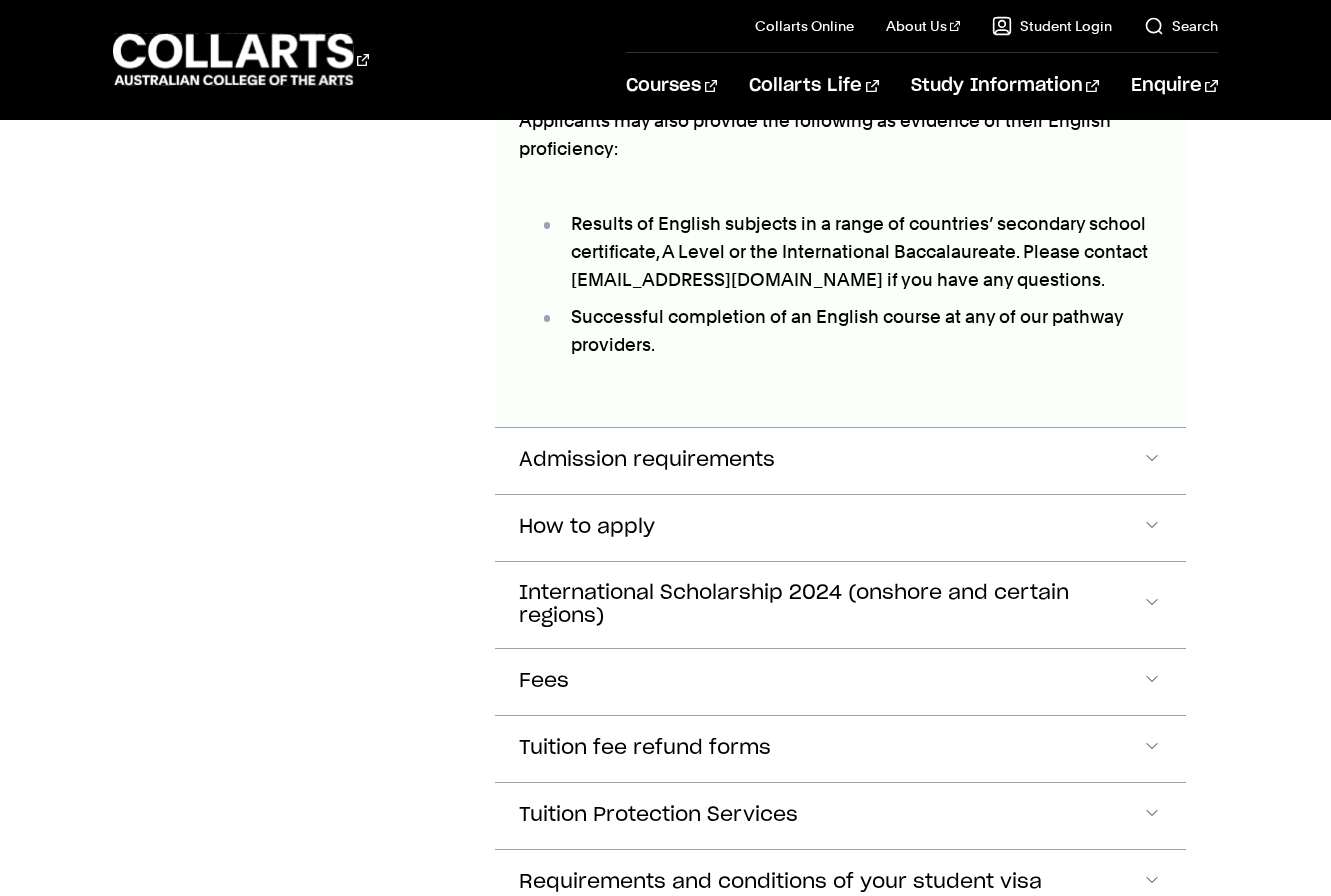 scroll, scrollTop: 3094, scrollLeft: 0, axis: vertical 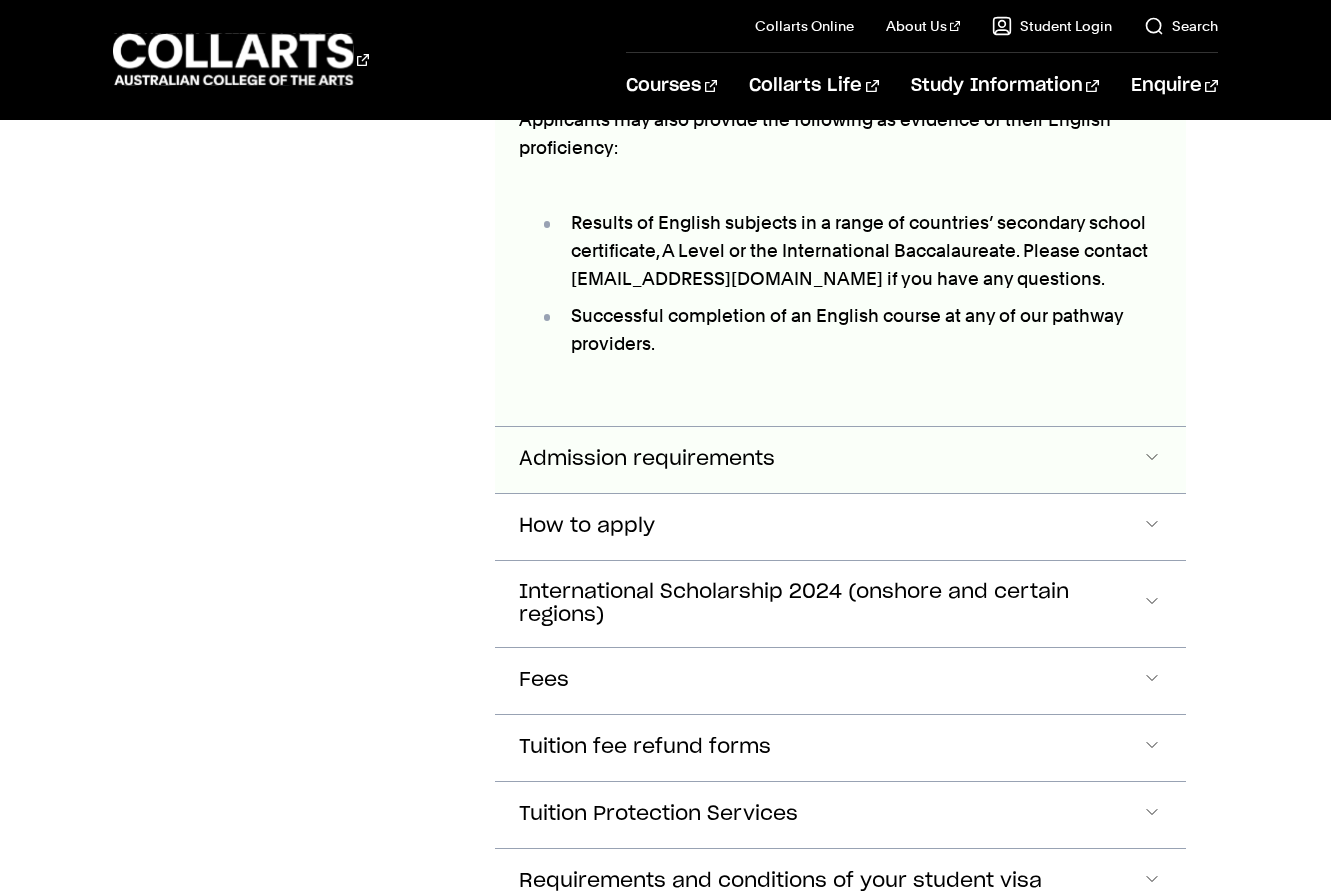 click on "Admission requirements" at bounding box center (840, -585) 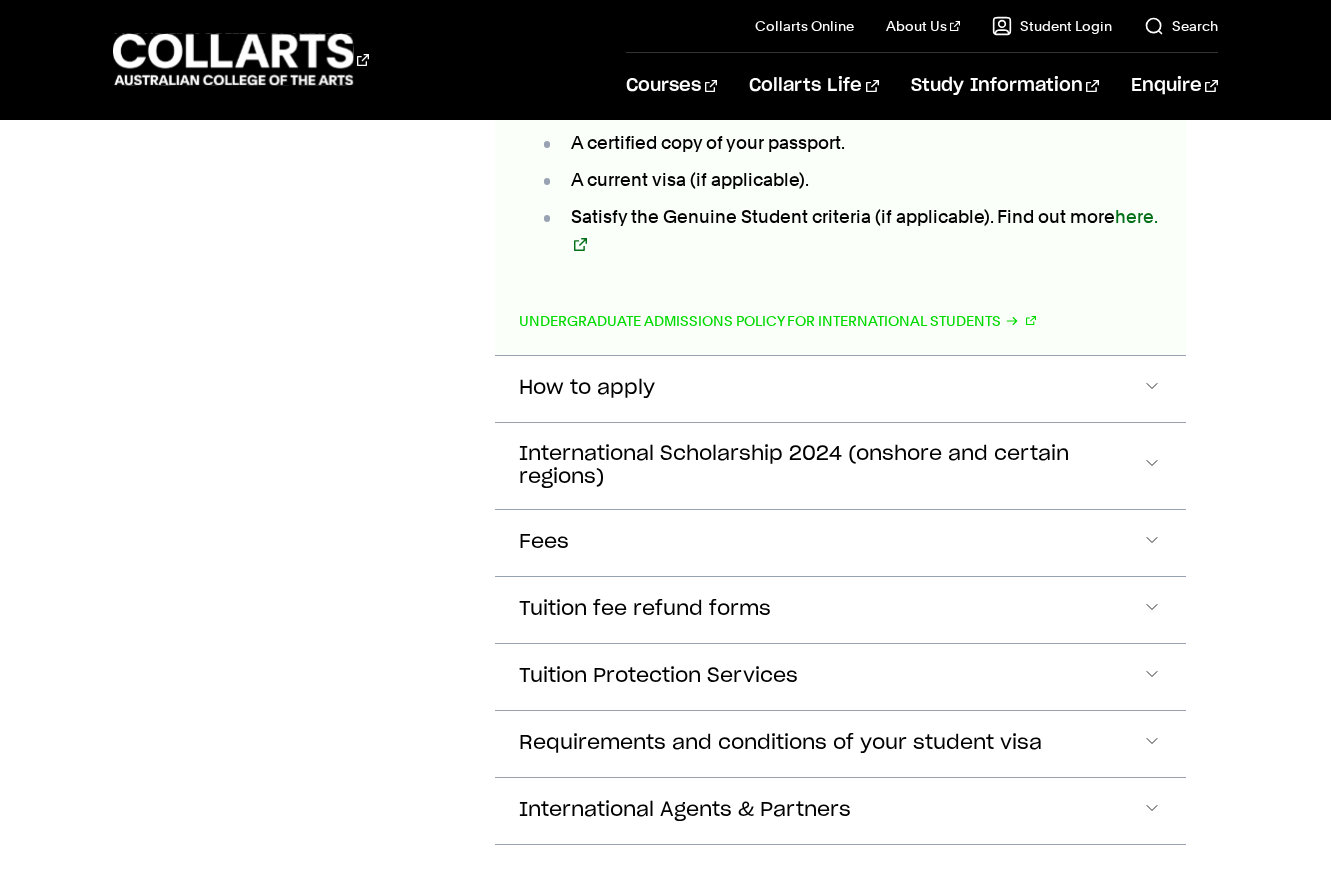 scroll, scrollTop: 3691, scrollLeft: 0, axis: vertical 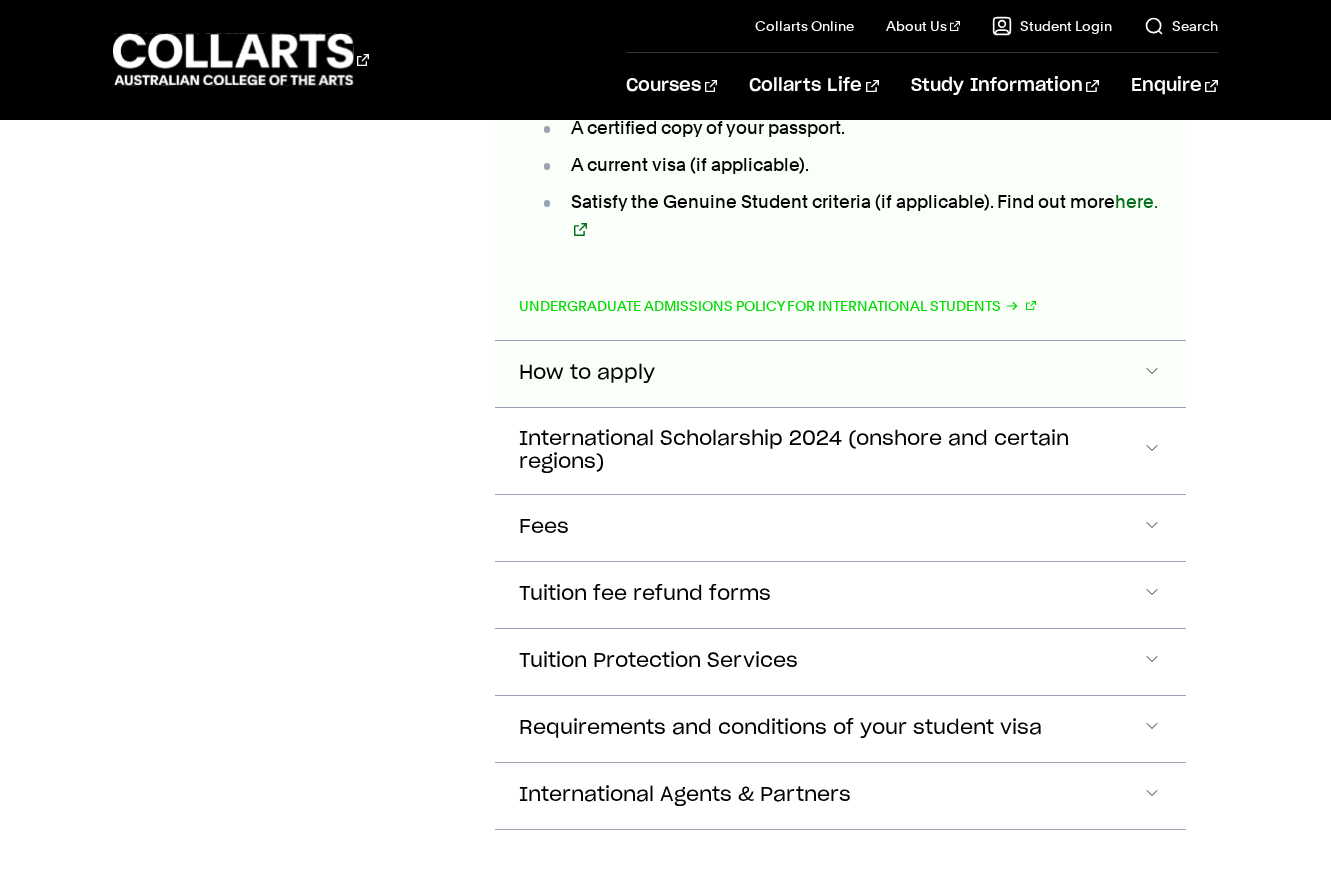 click on "How to apply" at bounding box center (840, -1189) 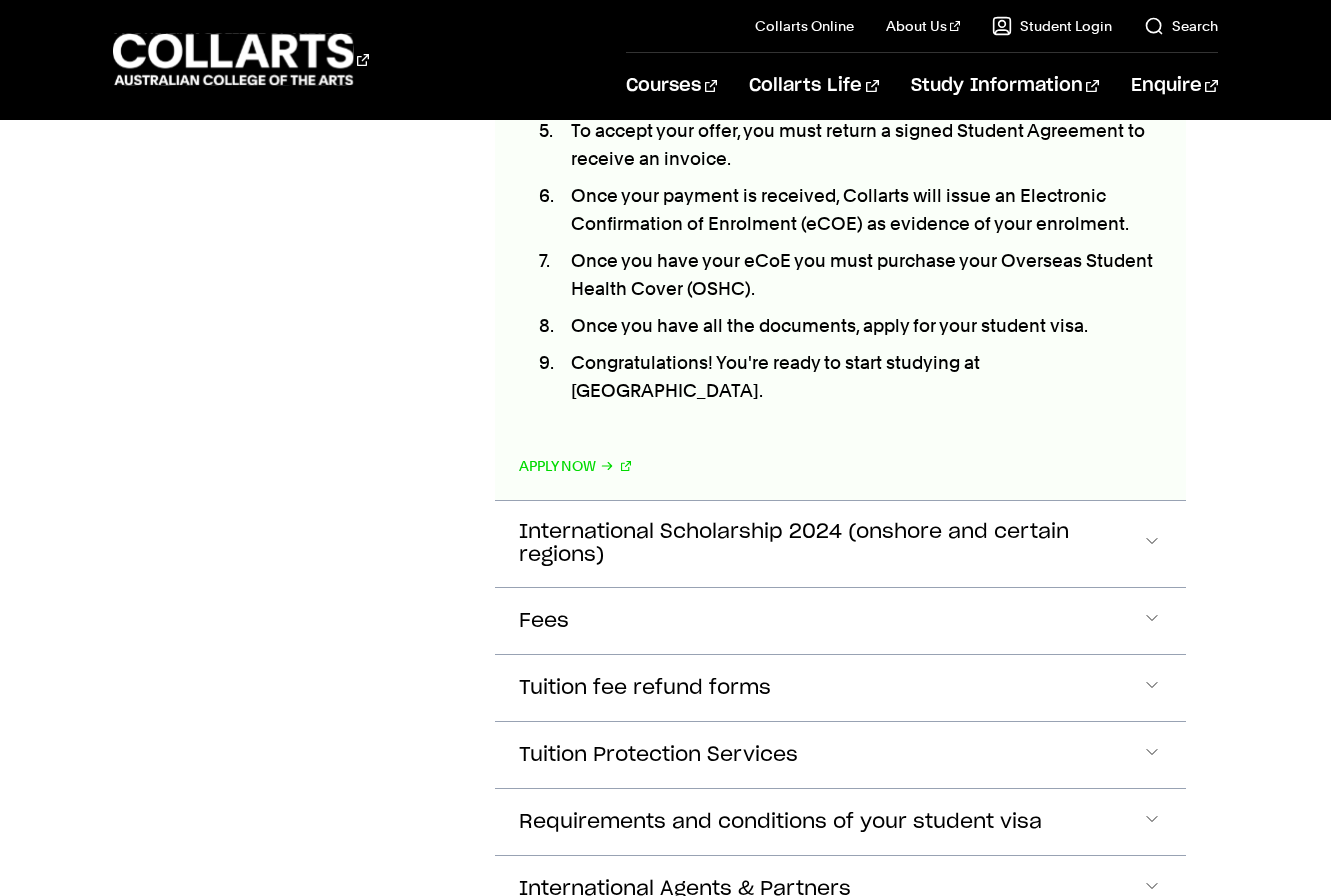 scroll, scrollTop: 4305, scrollLeft: 0, axis: vertical 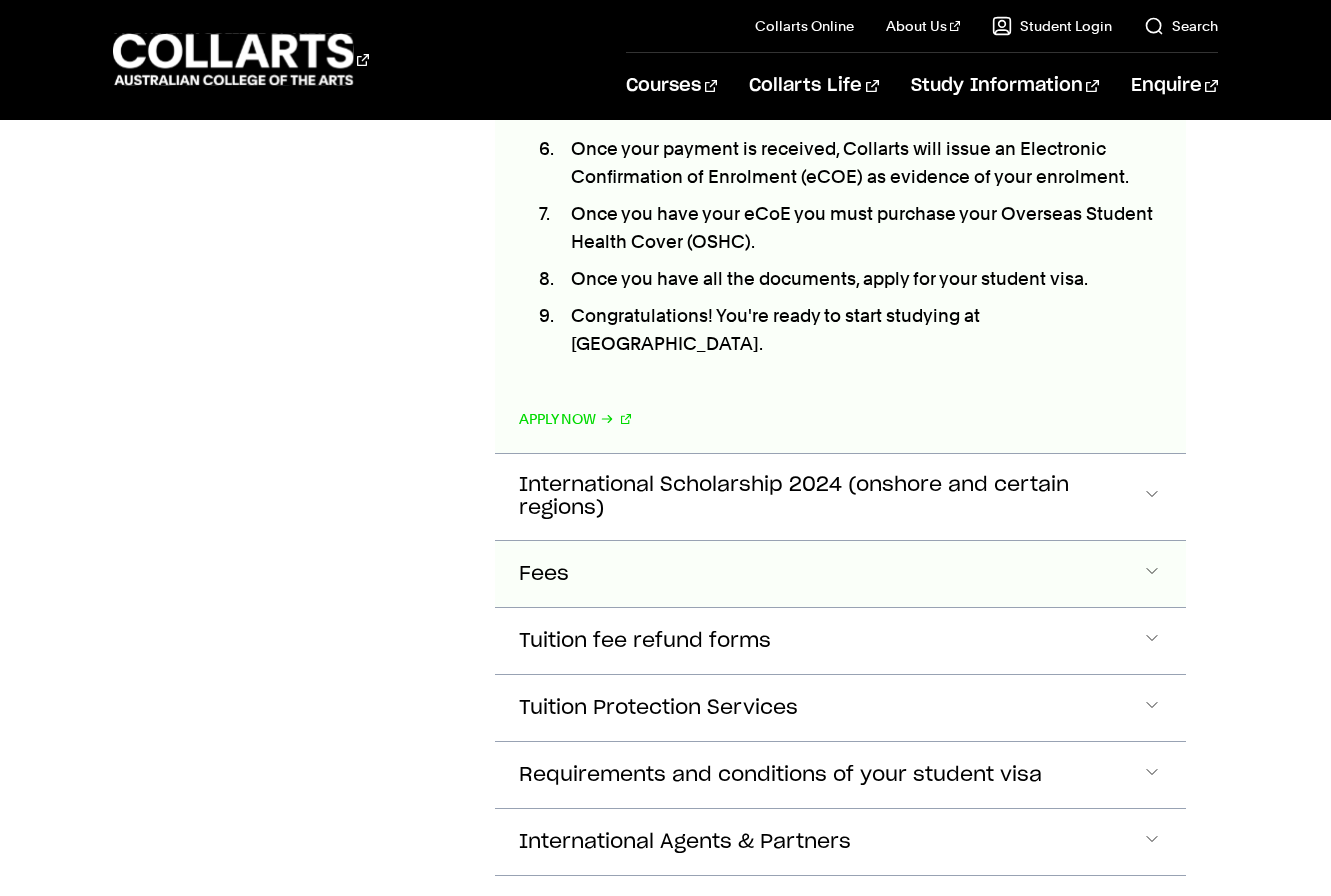 click on "Fees" at bounding box center (840, -1803) 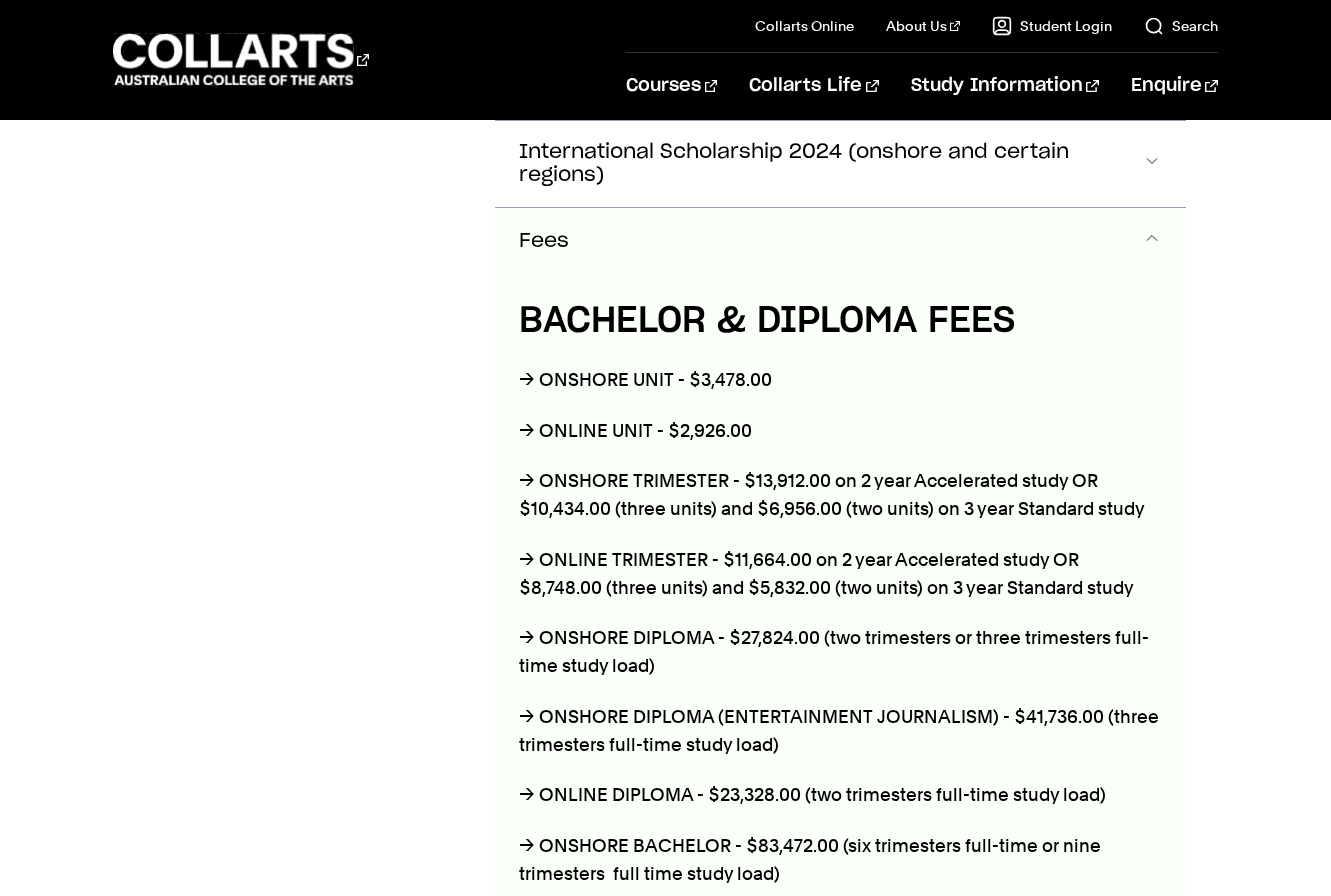 scroll, scrollTop: 4631, scrollLeft: 0, axis: vertical 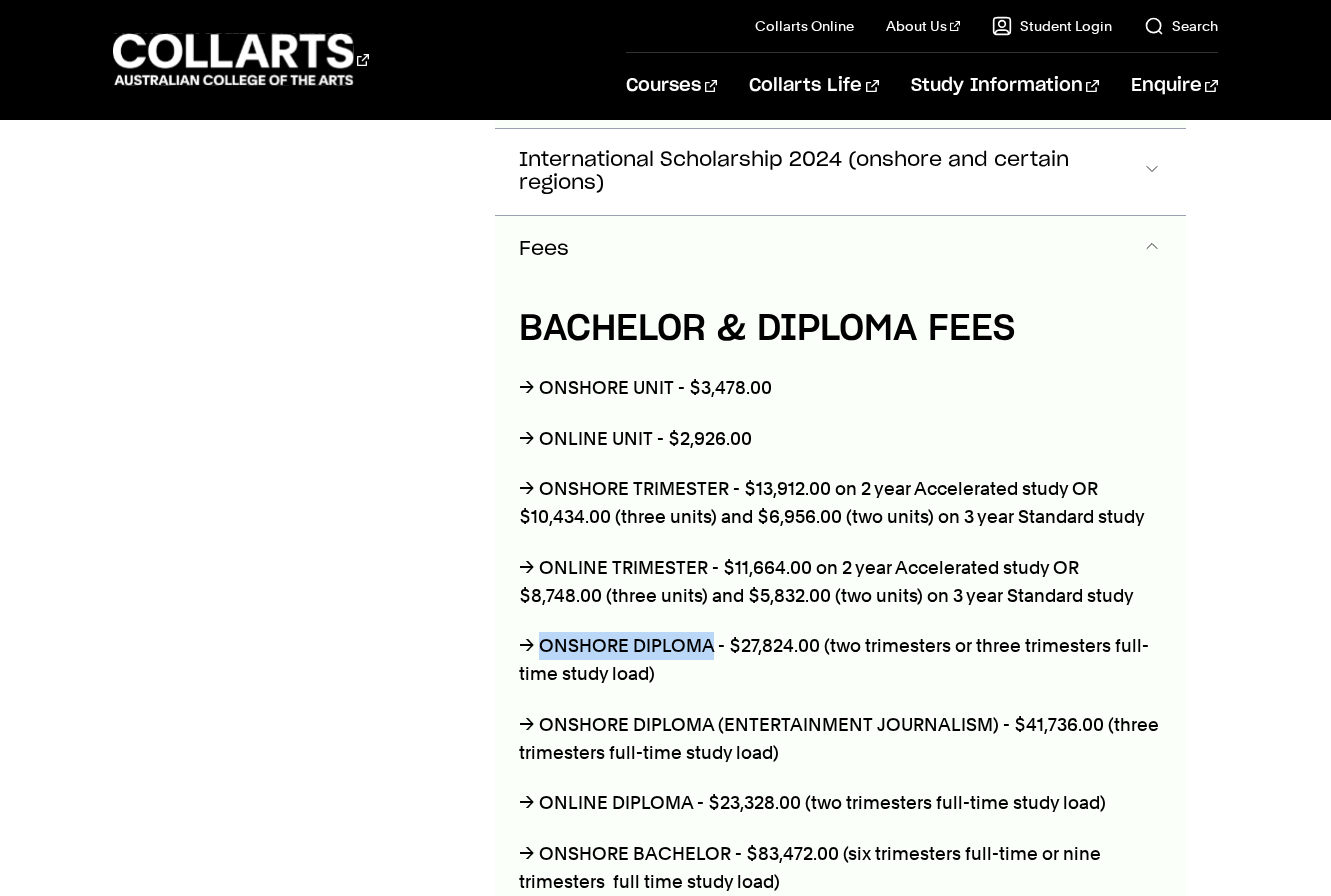 drag, startPoint x: 714, startPoint y: 585, endPoint x: 537, endPoint y: 580, distance: 177.0706 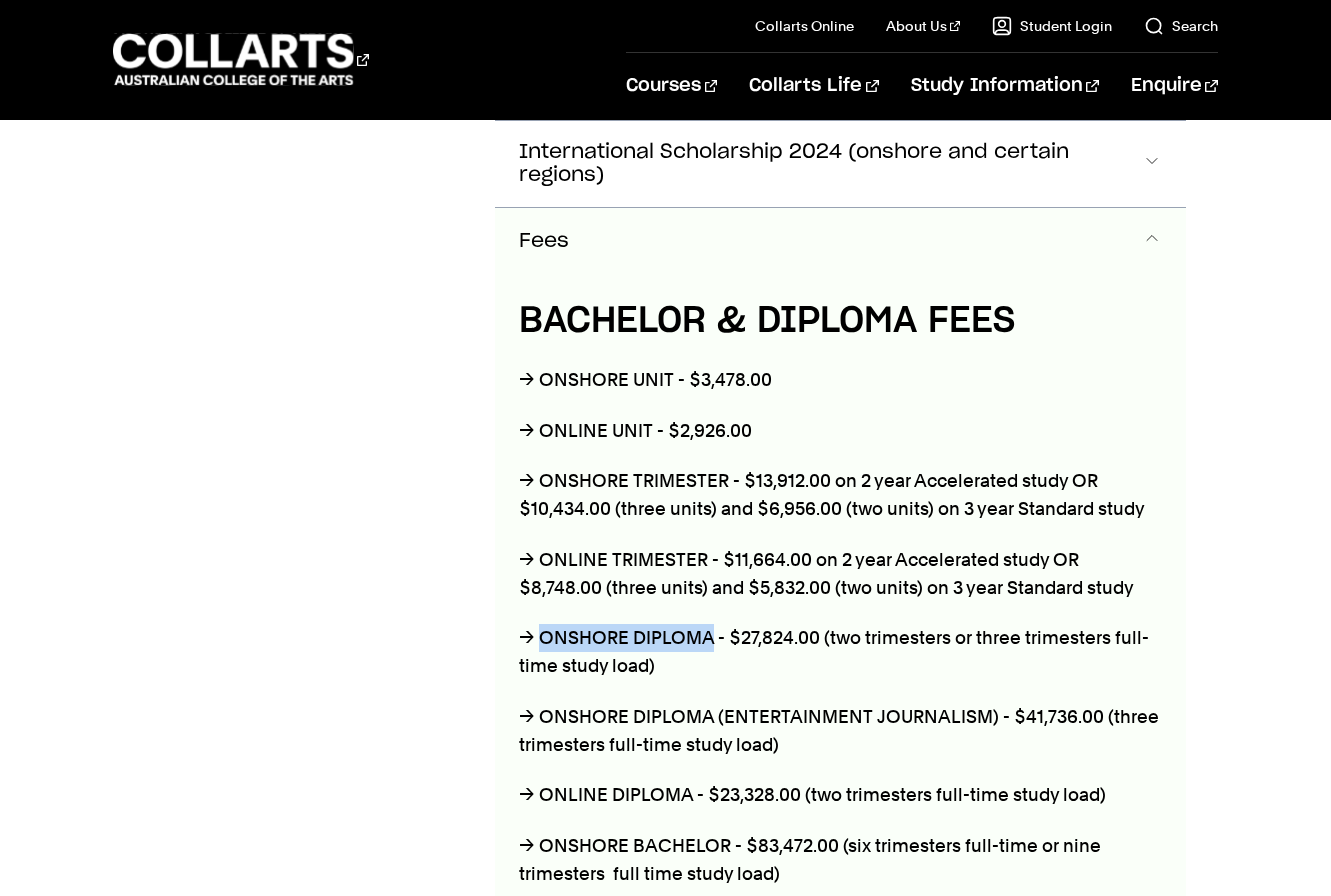 copy on "ONSHORE DIPLOMA" 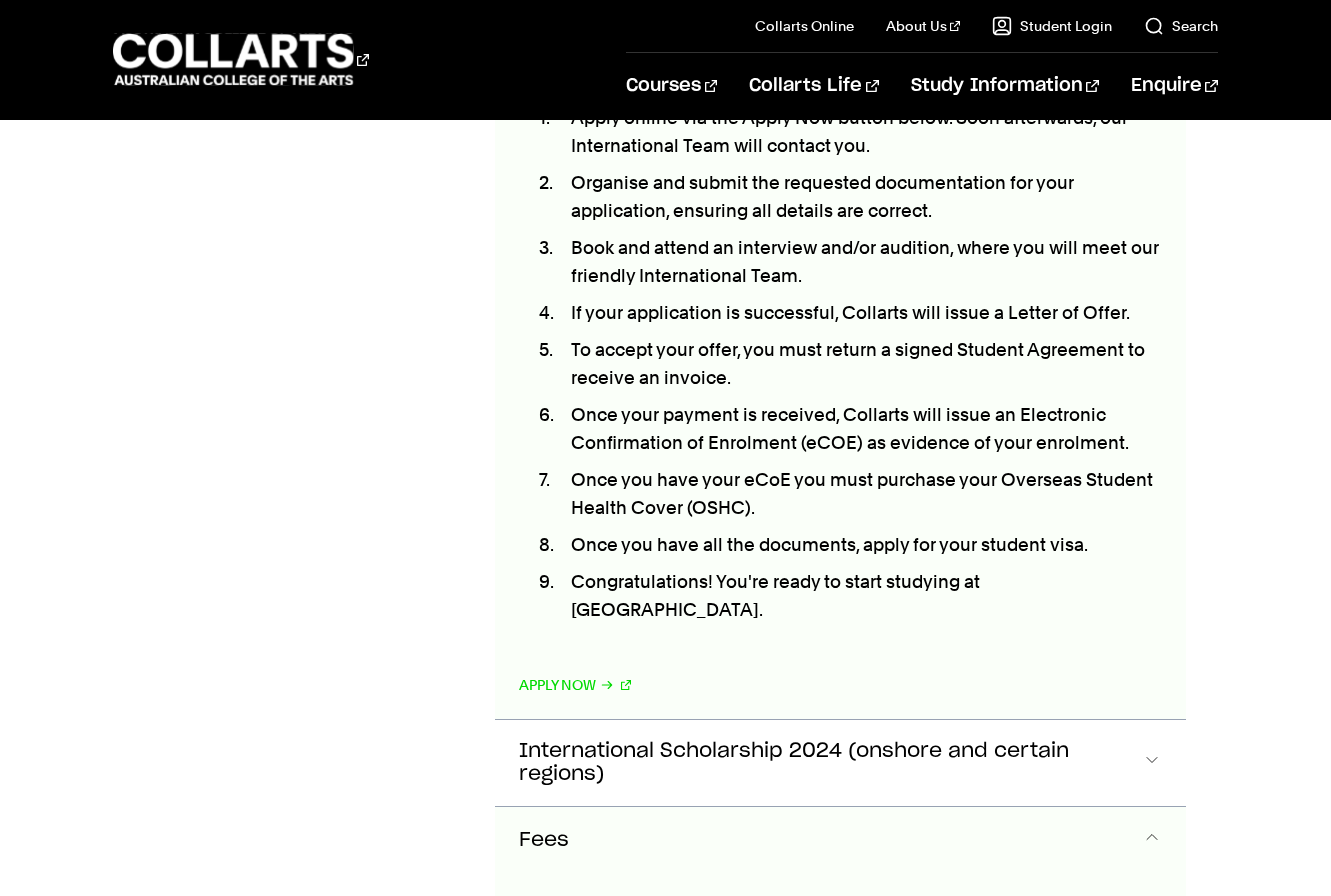 scroll, scrollTop: 4031, scrollLeft: 0, axis: vertical 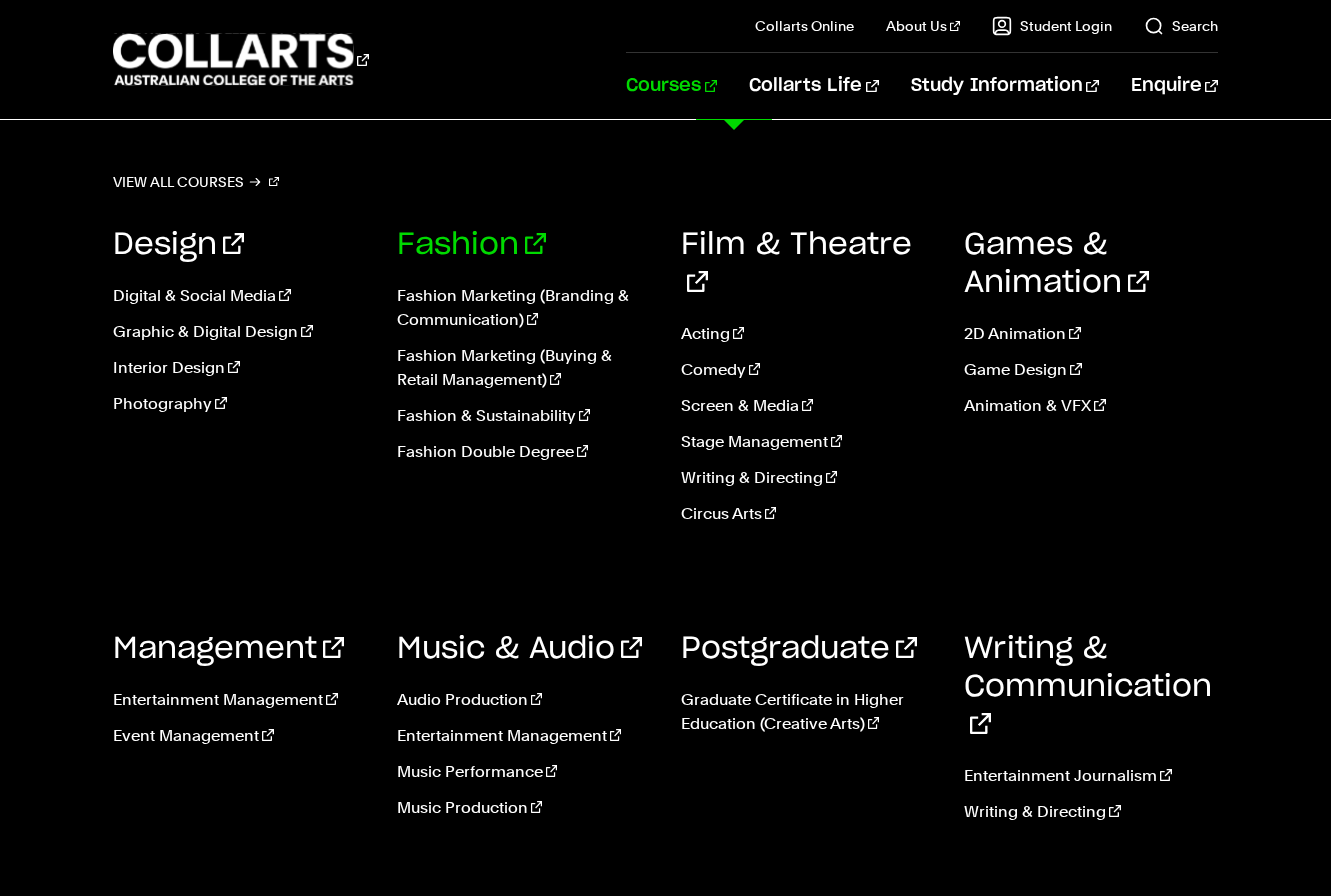 click on "Fashion" at bounding box center [471, 245] 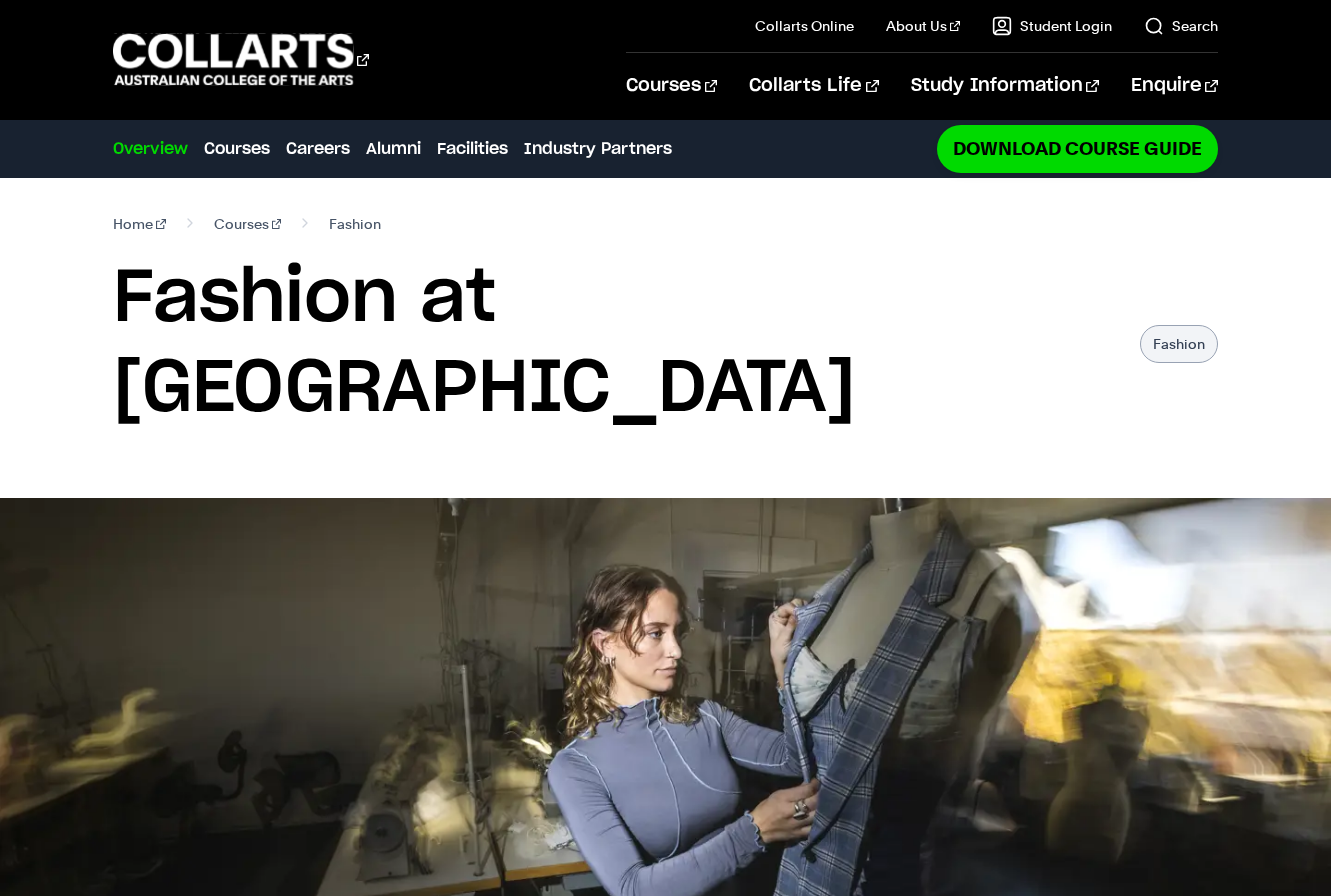 scroll, scrollTop: 0, scrollLeft: 0, axis: both 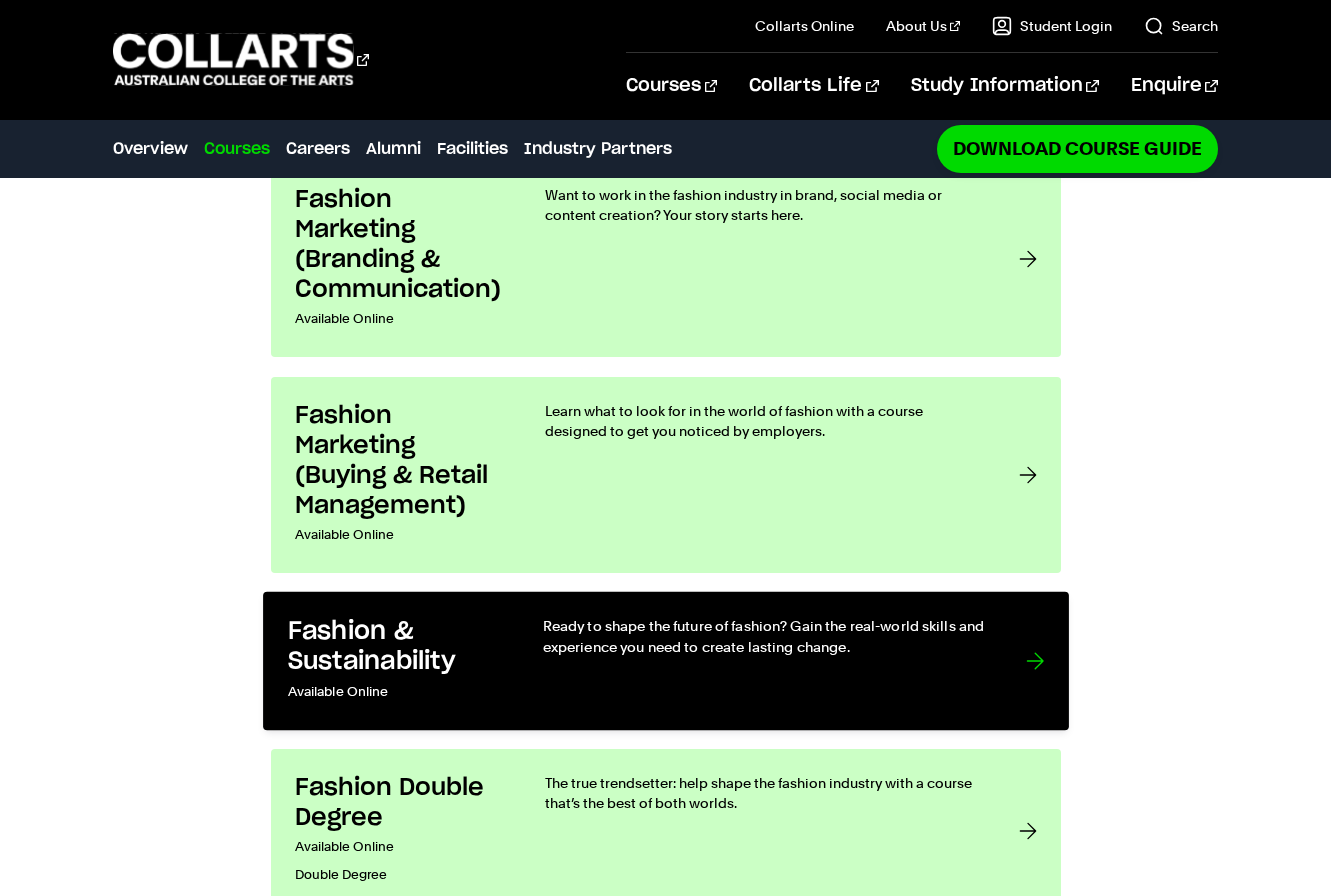 click at bounding box center [1035, 661] 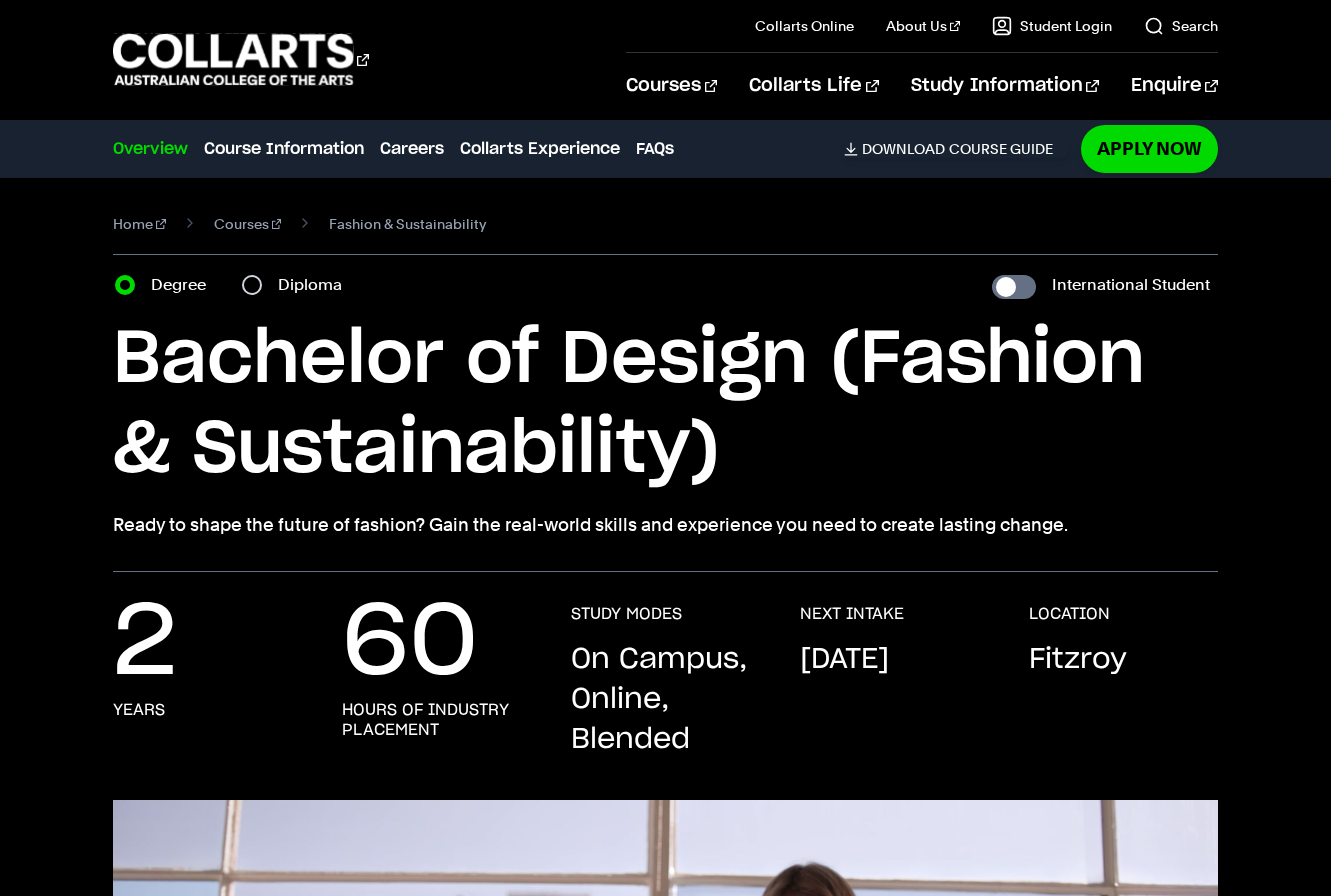 scroll, scrollTop: 0, scrollLeft: 0, axis: both 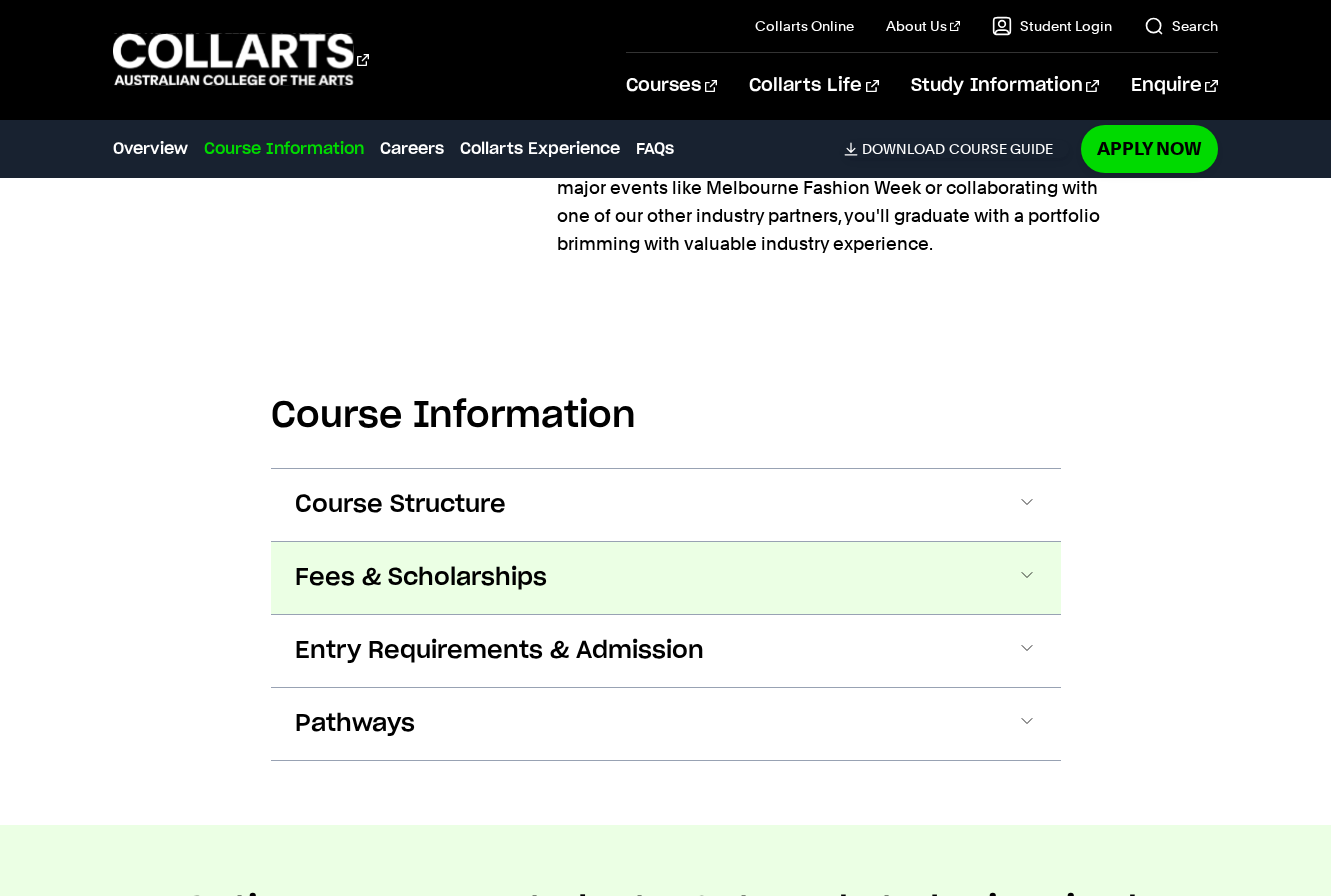 drag, startPoint x: 500, startPoint y: 583, endPoint x: 516, endPoint y: 583, distance: 16 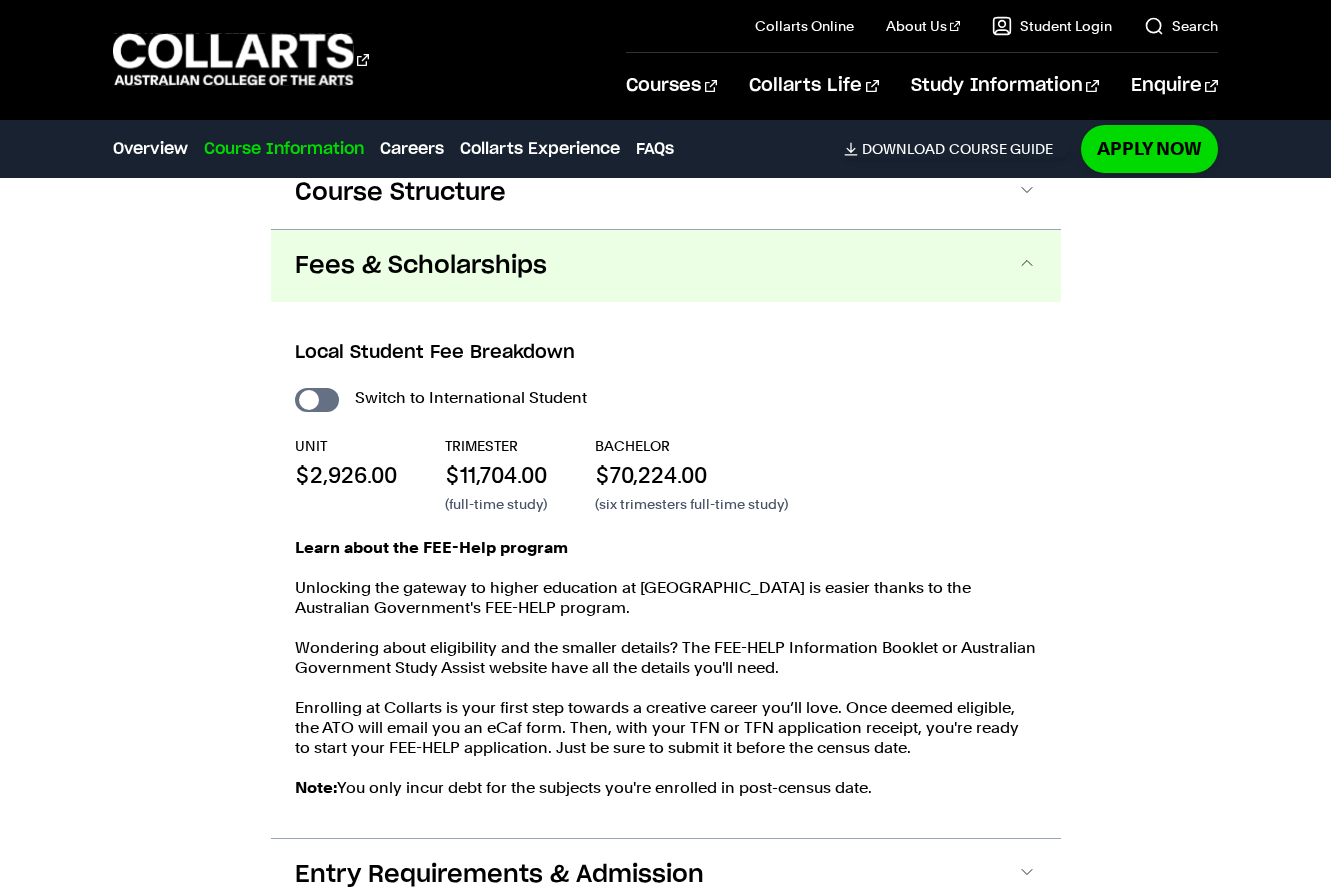 scroll, scrollTop: 2151, scrollLeft: 0, axis: vertical 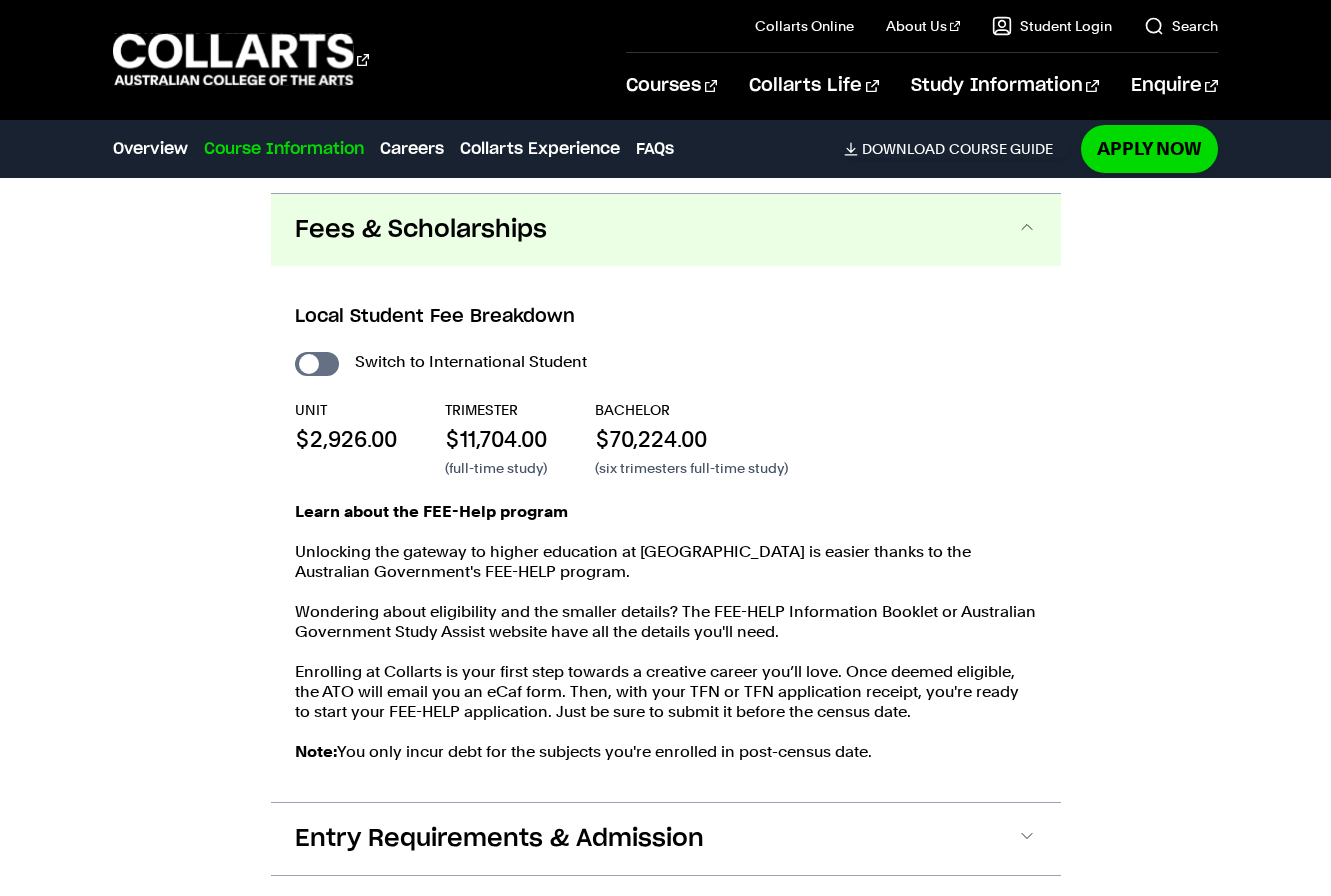 click on "Switch to International Student" at bounding box center (666, 362) 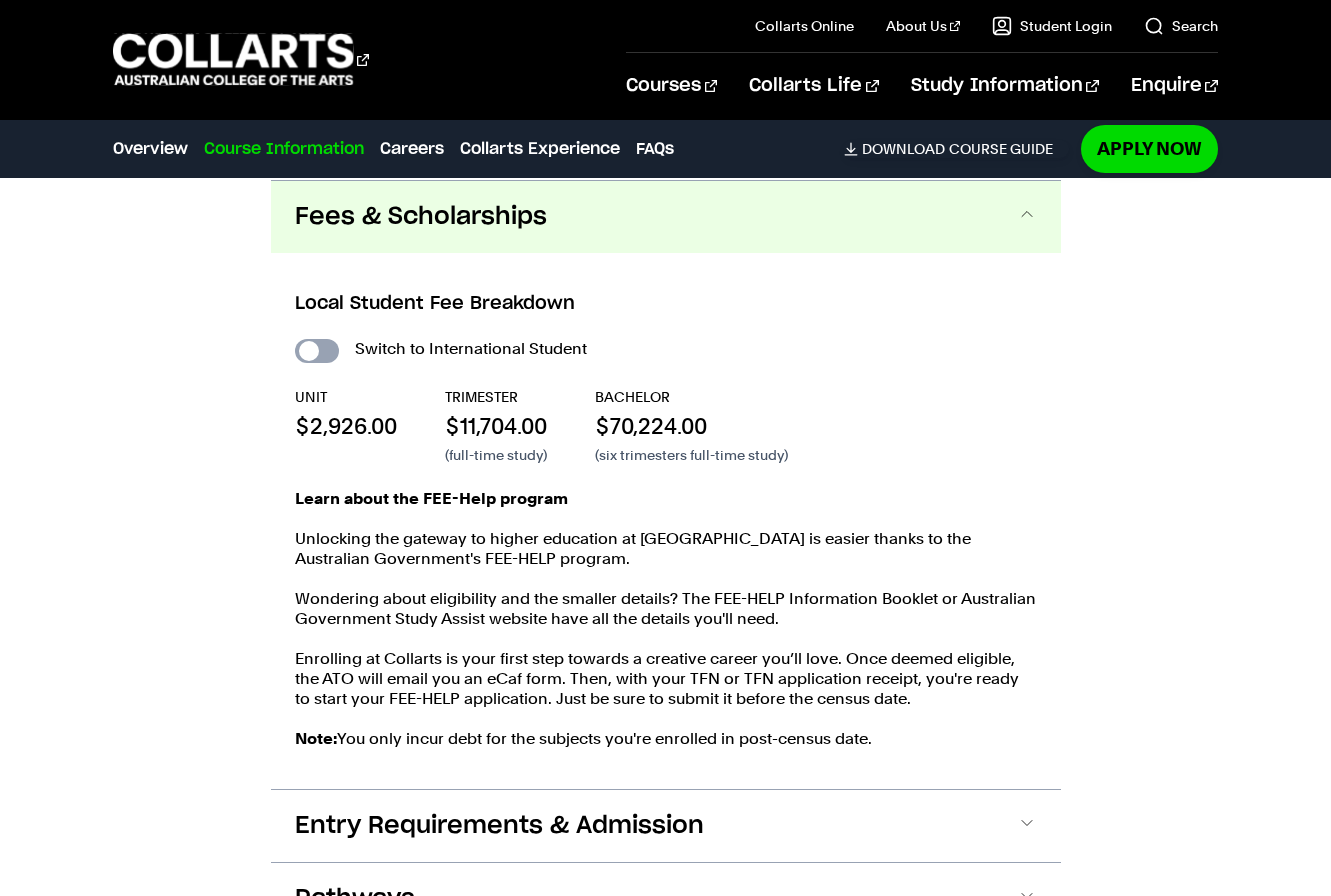 scroll, scrollTop: 2152, scrollLeft: 0, axis: vertical 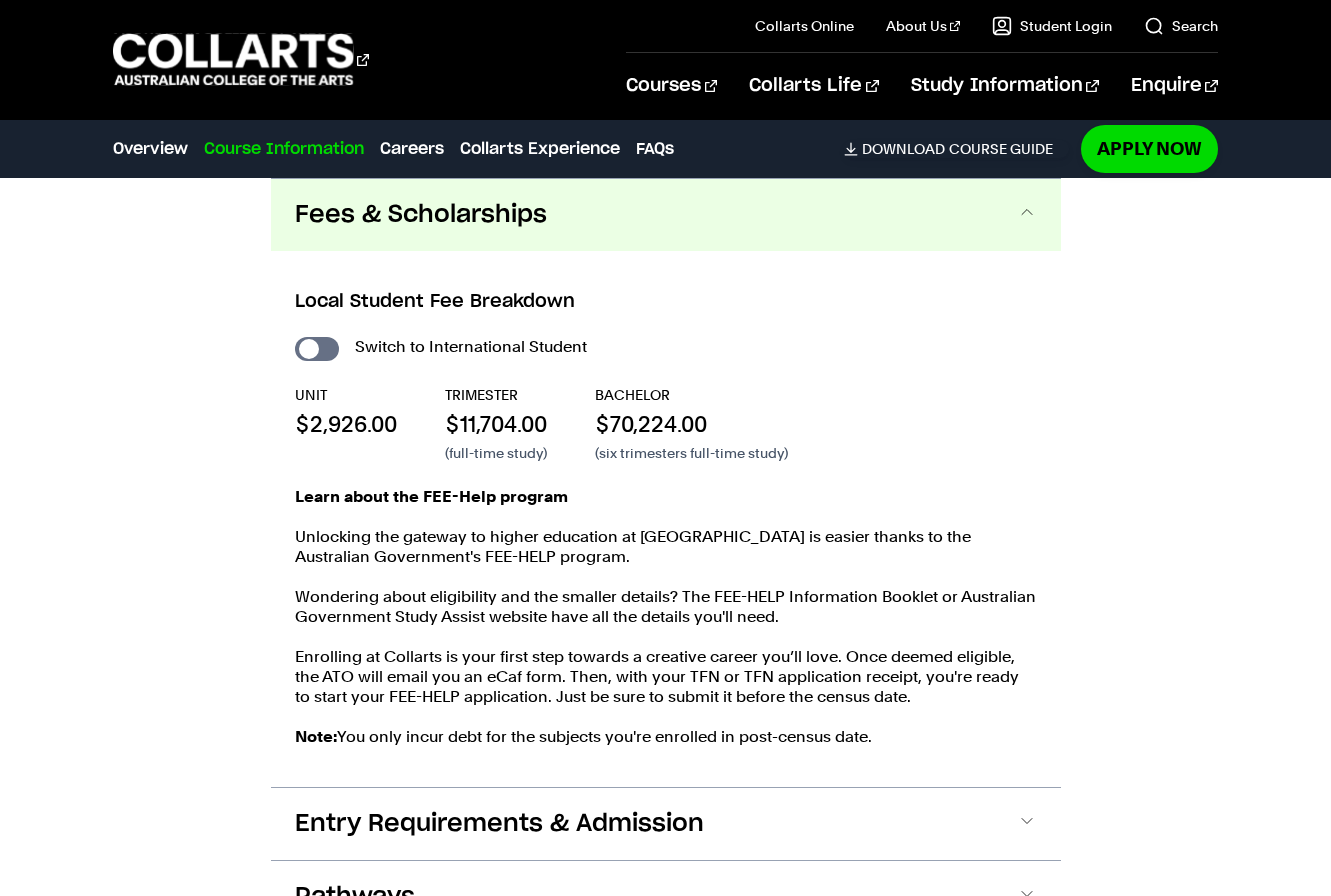 click on "International Student" at bounding box center [317, 349] 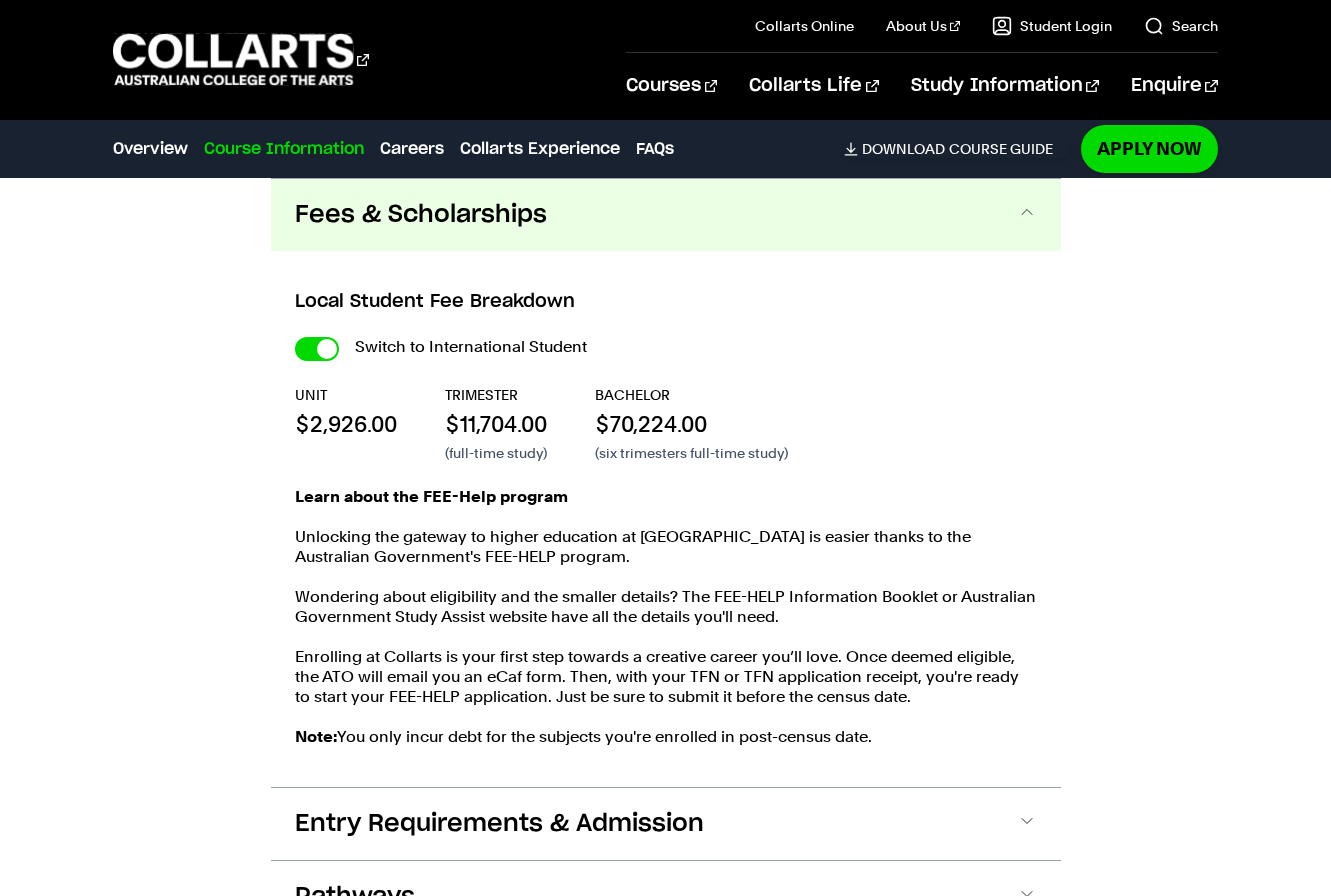 checkbox on "true" 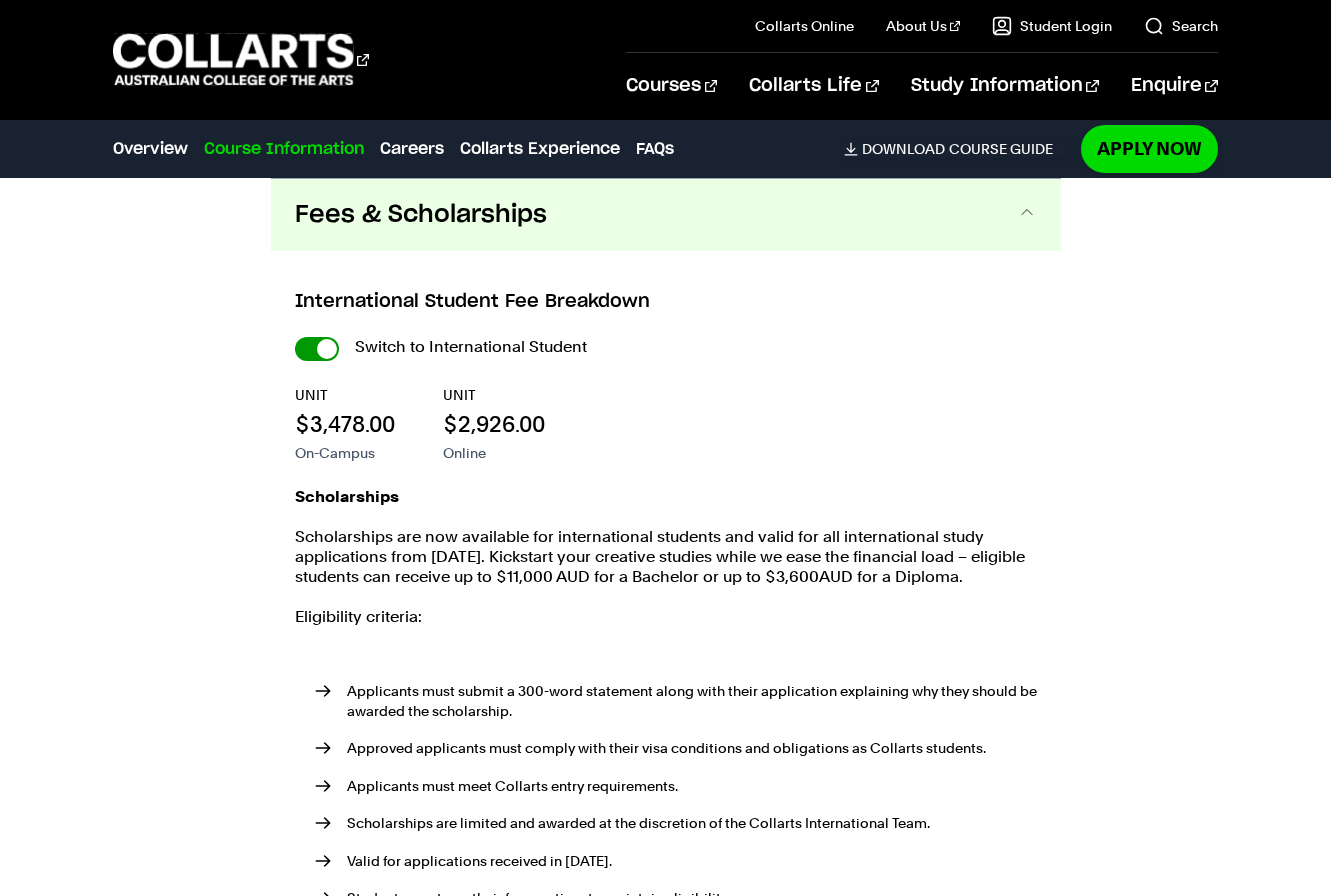 click on "International Student" at bounding box center [0, 0] 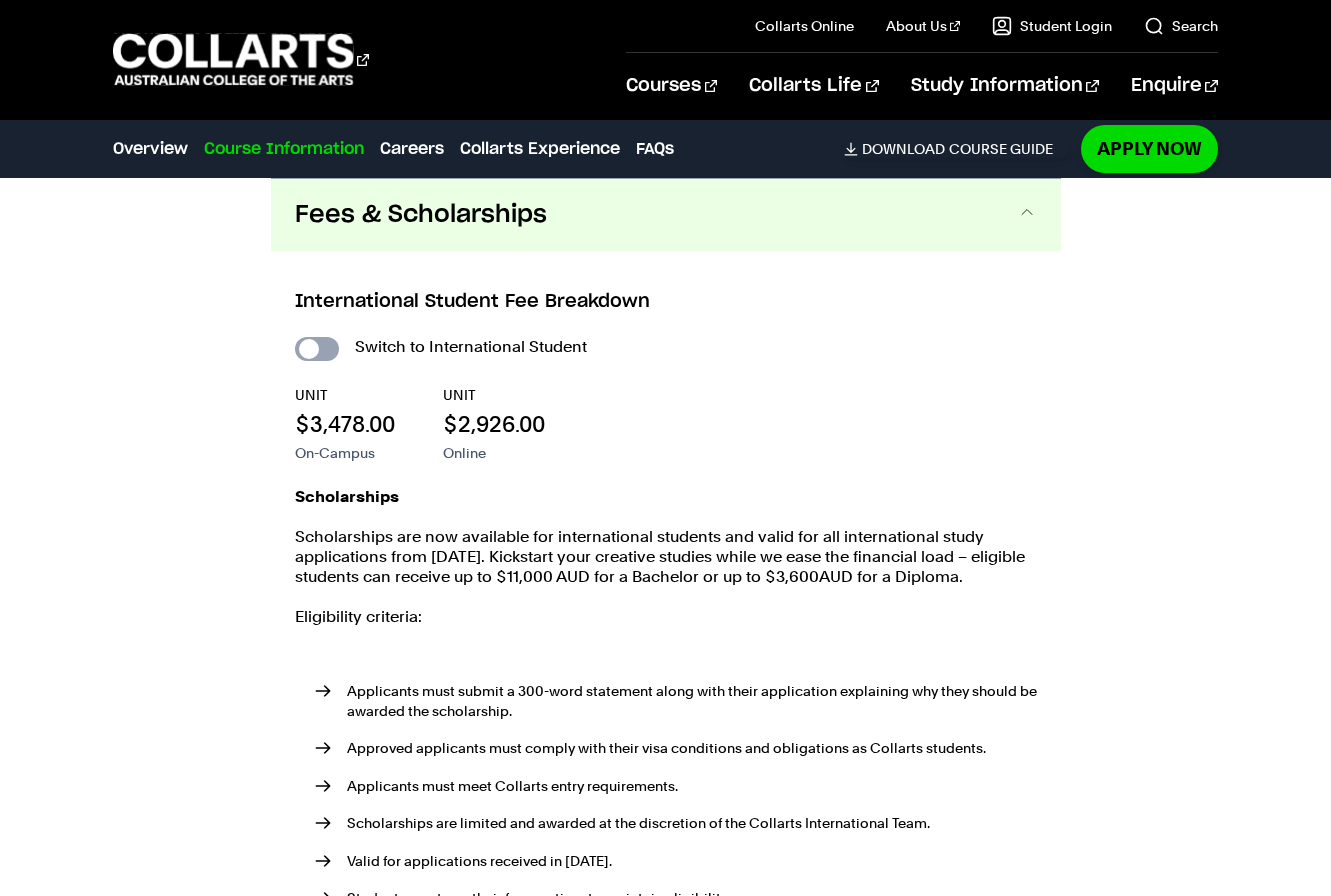 checkbox on "false" 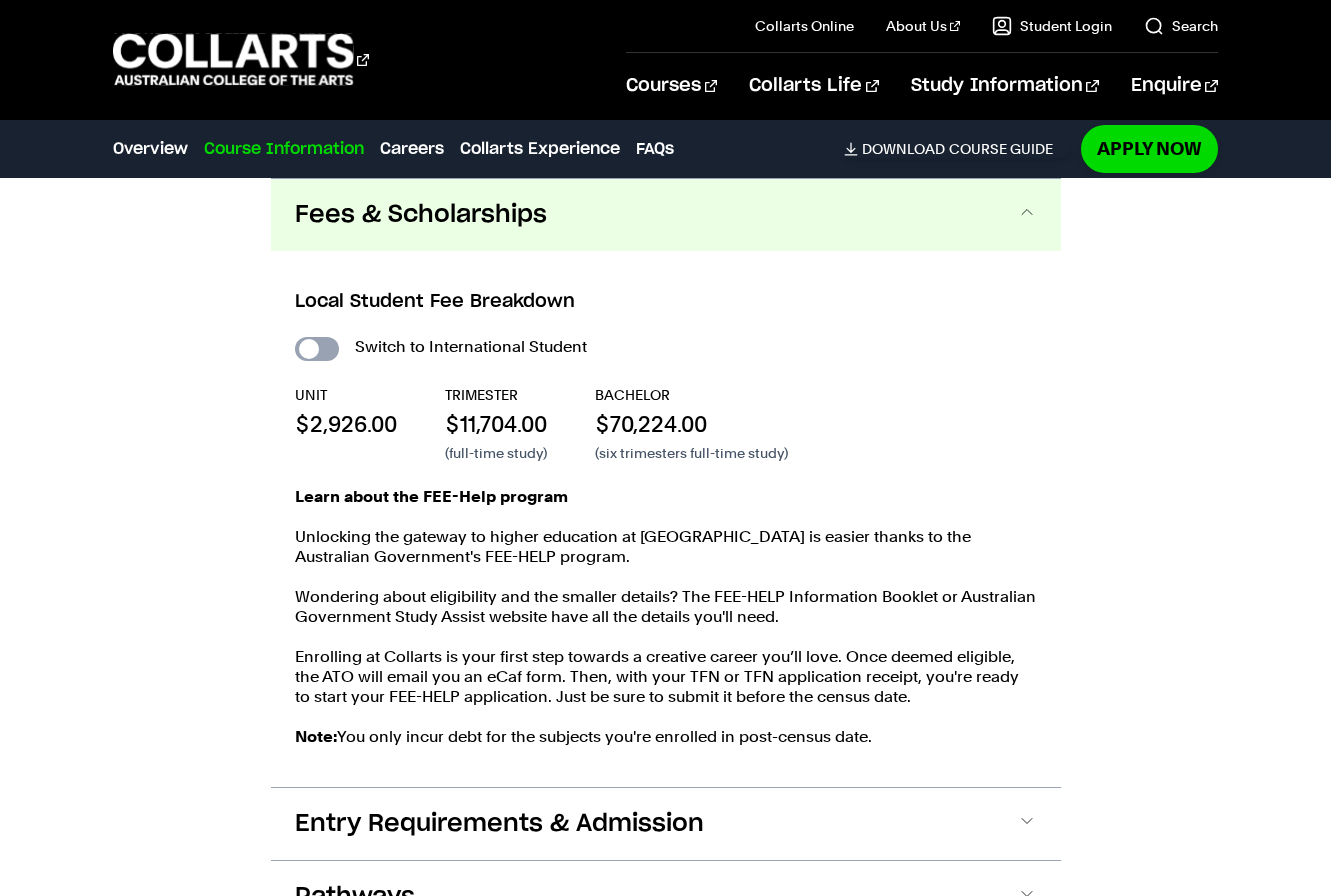 click on "International Student" at bounding box center (317, 349) 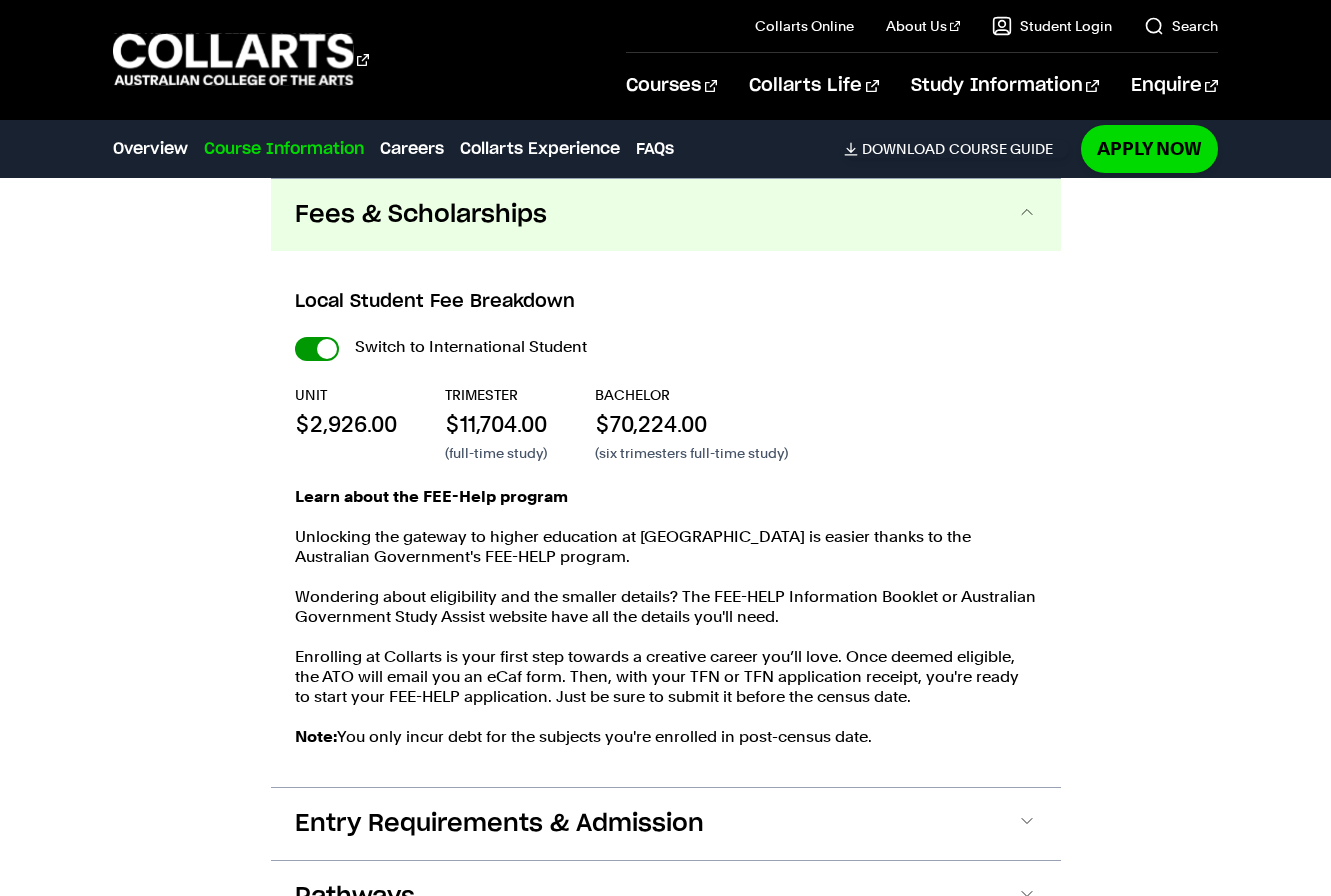checkbox on "true" 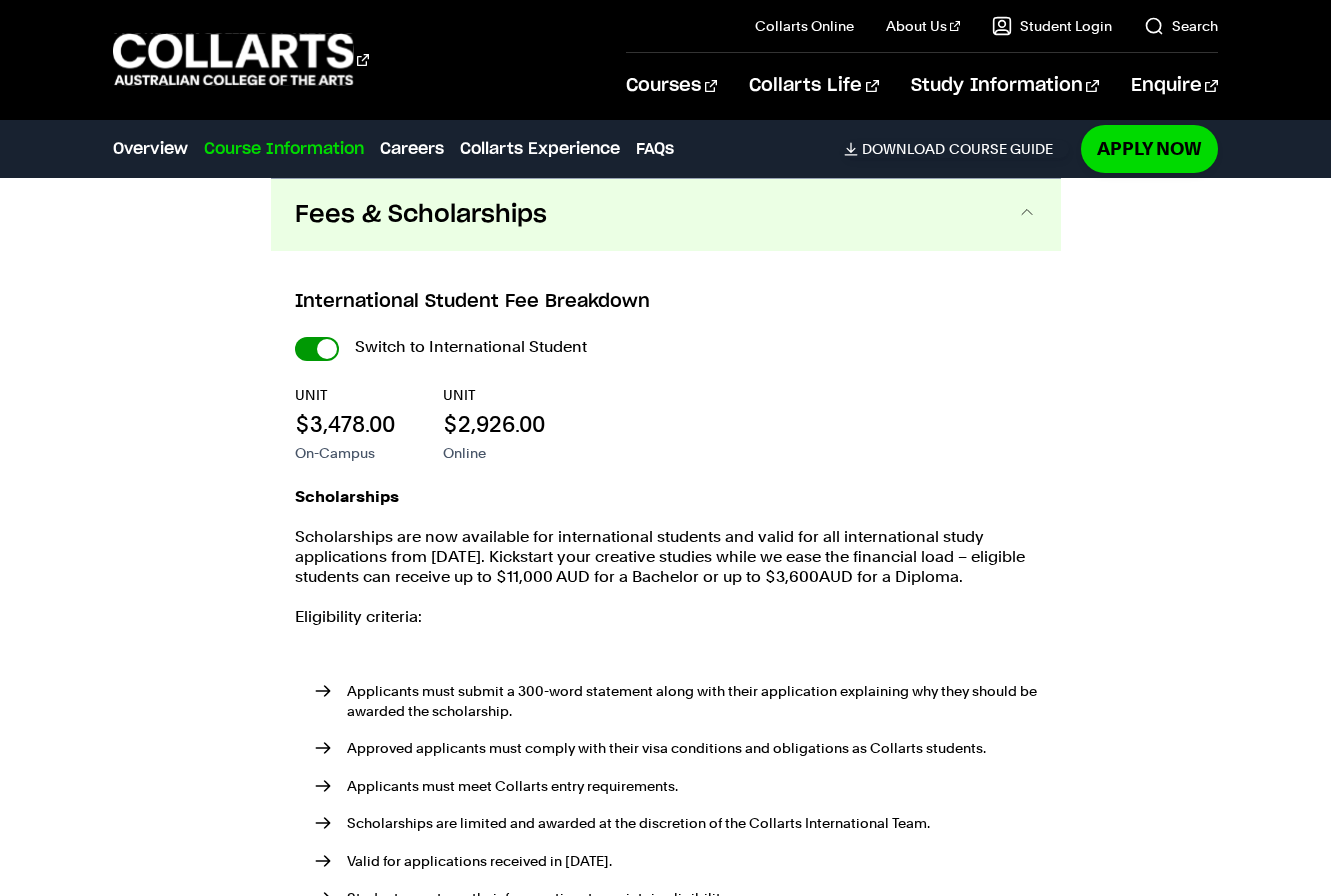 click on "International Student" at bounding box center [0, 0] 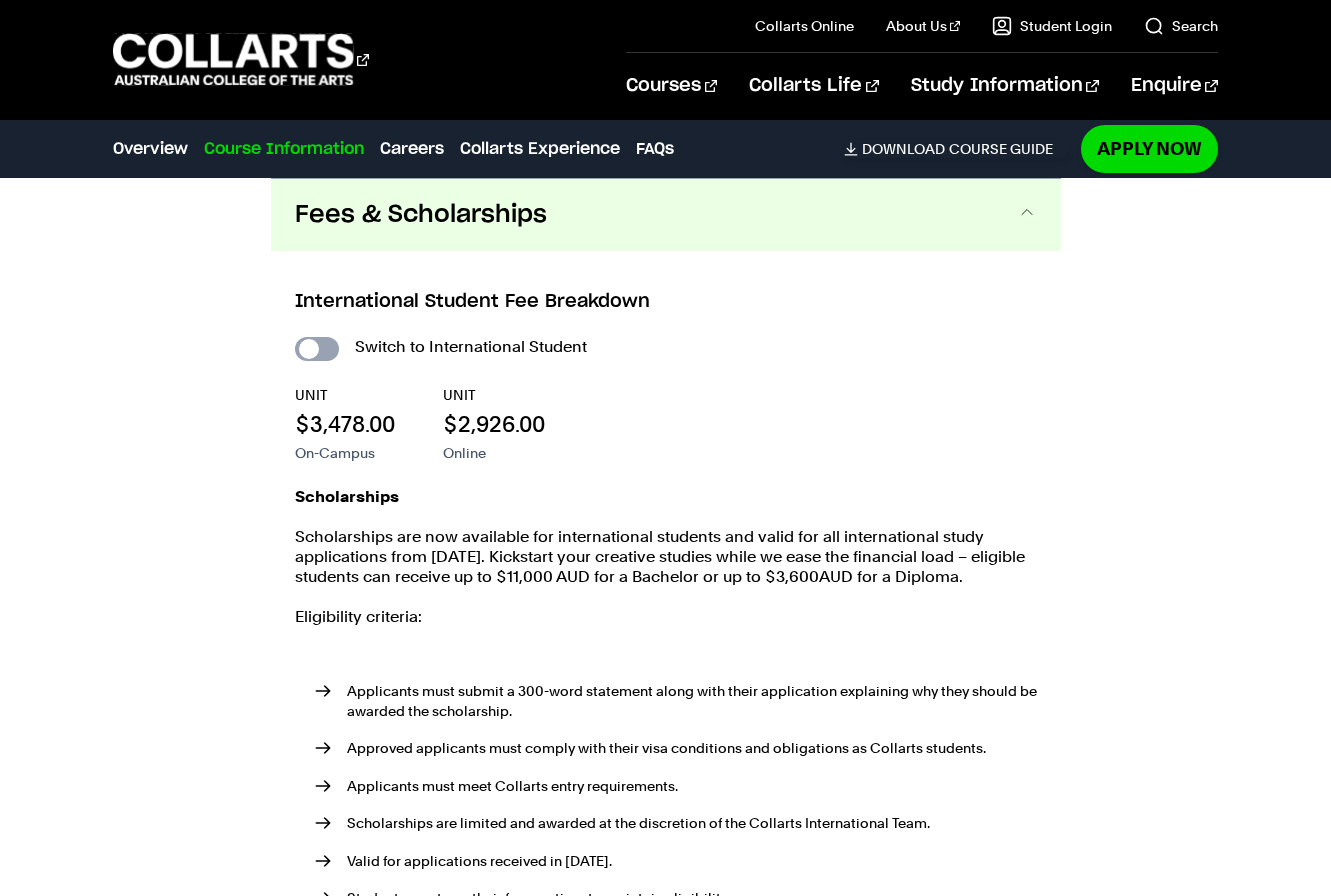 checkbox on "false" 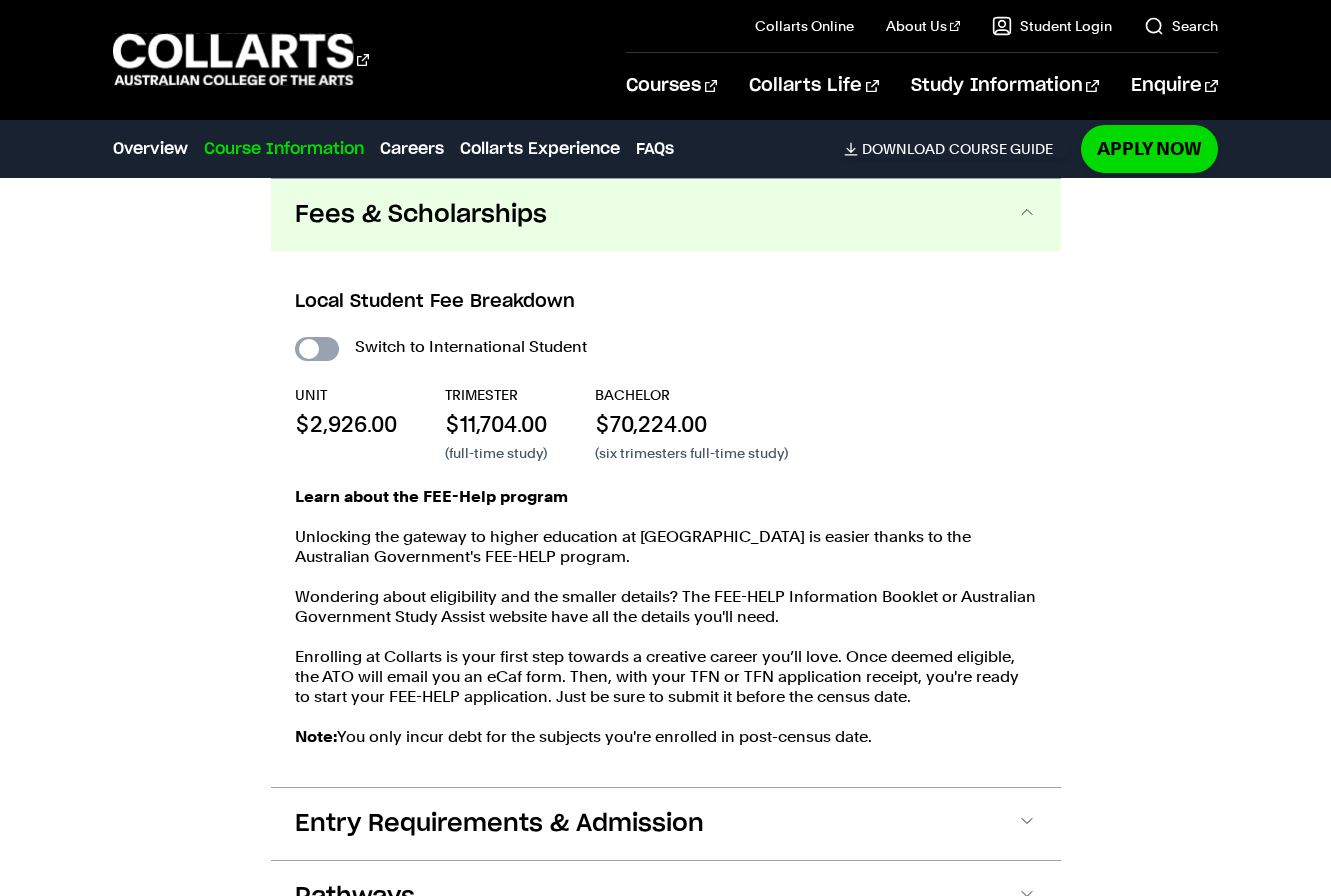 click on "International Student" at bounding box center (317, 349) 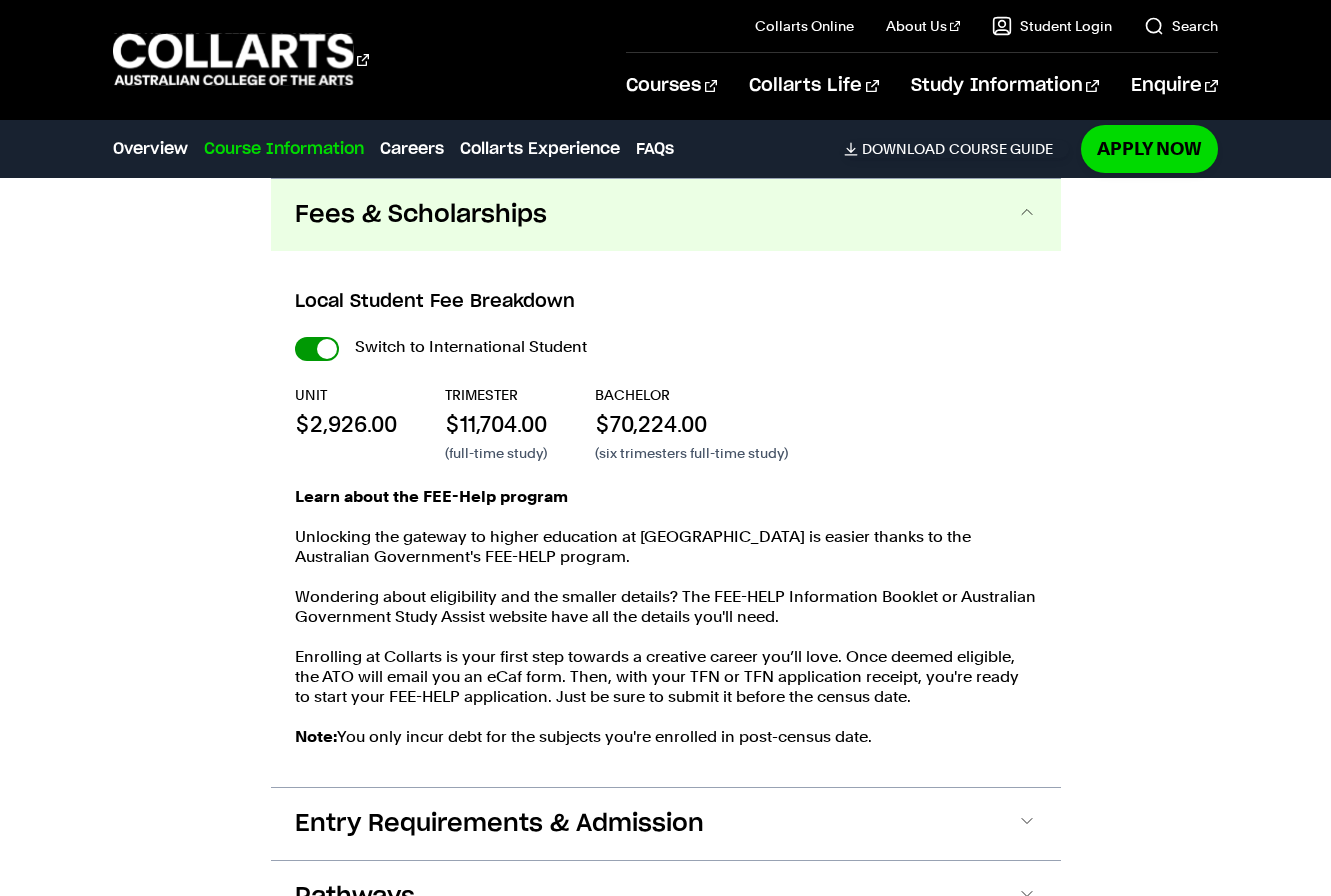 checkbox on "true" 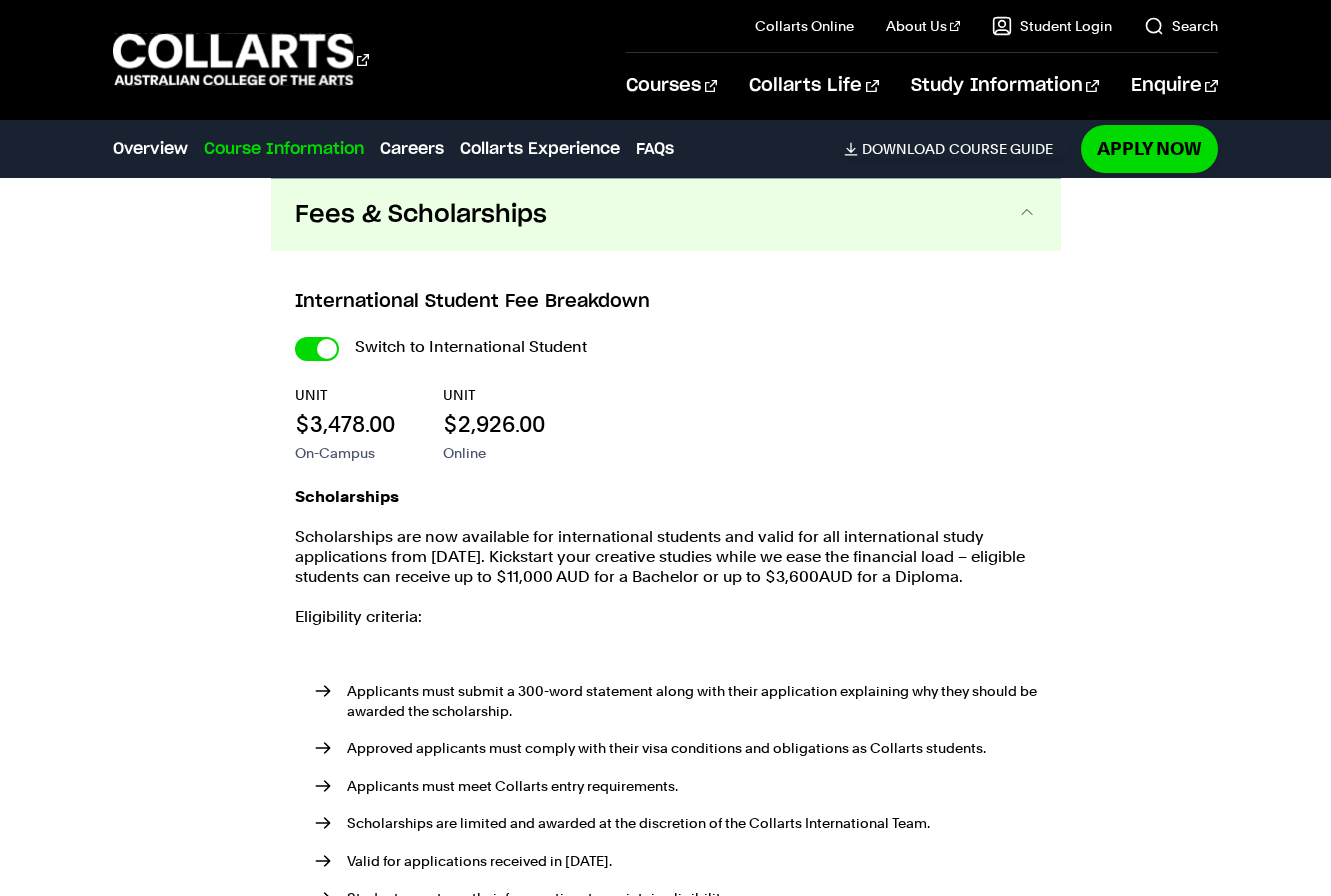 click on "International Student" at bounding box center (0, 0) 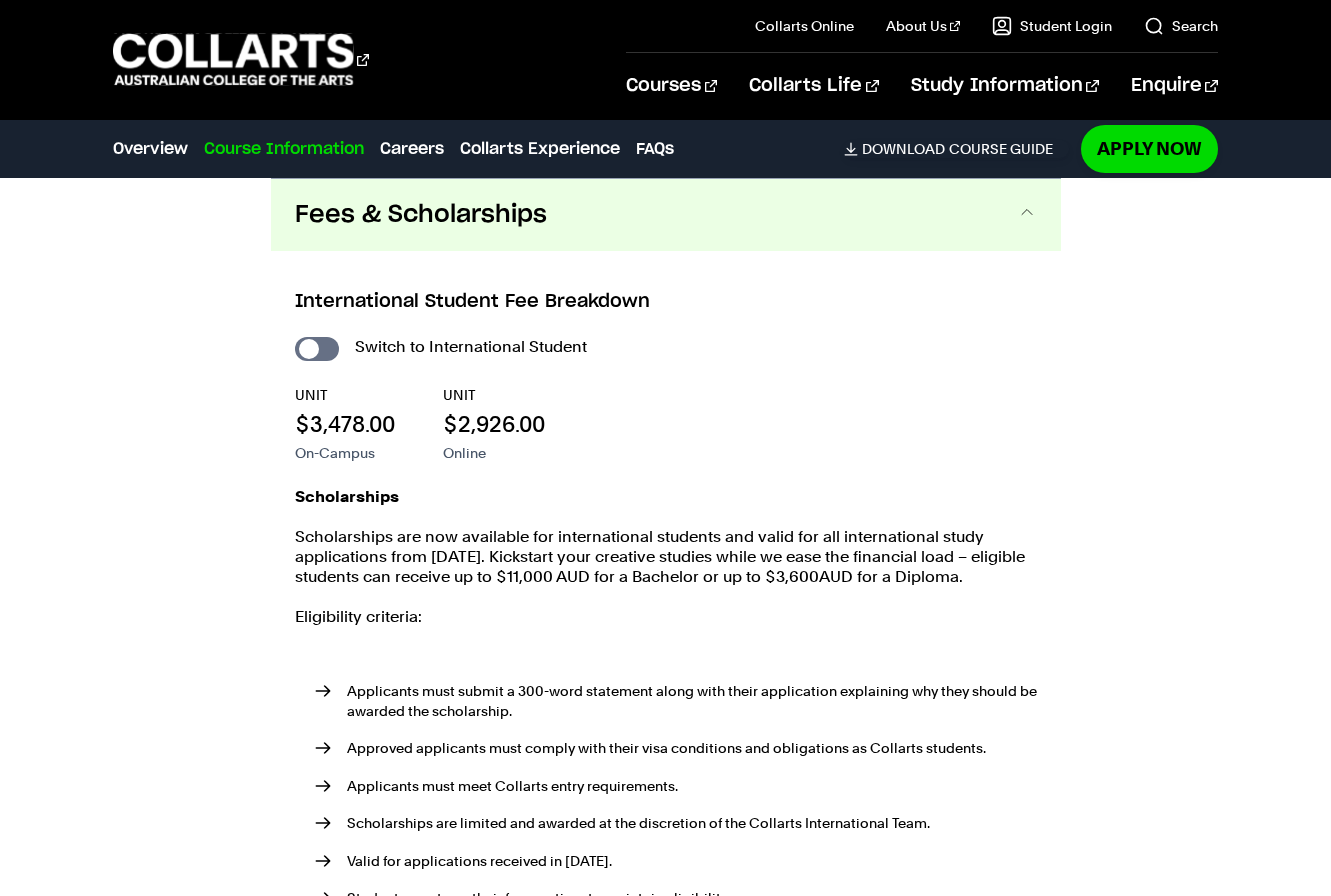 checkbox on "false" 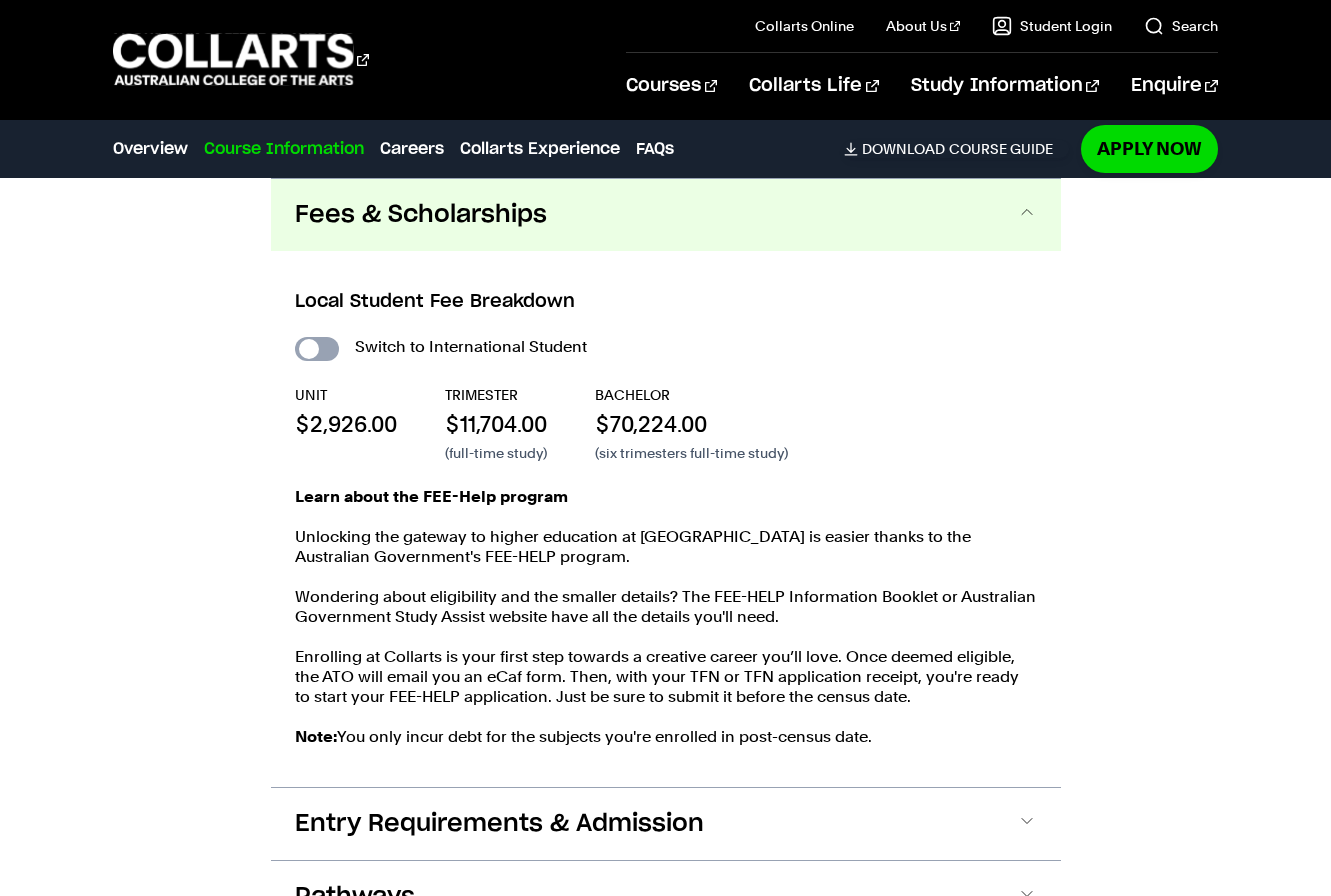 click on "International Student" at bounding box center [317, 349] 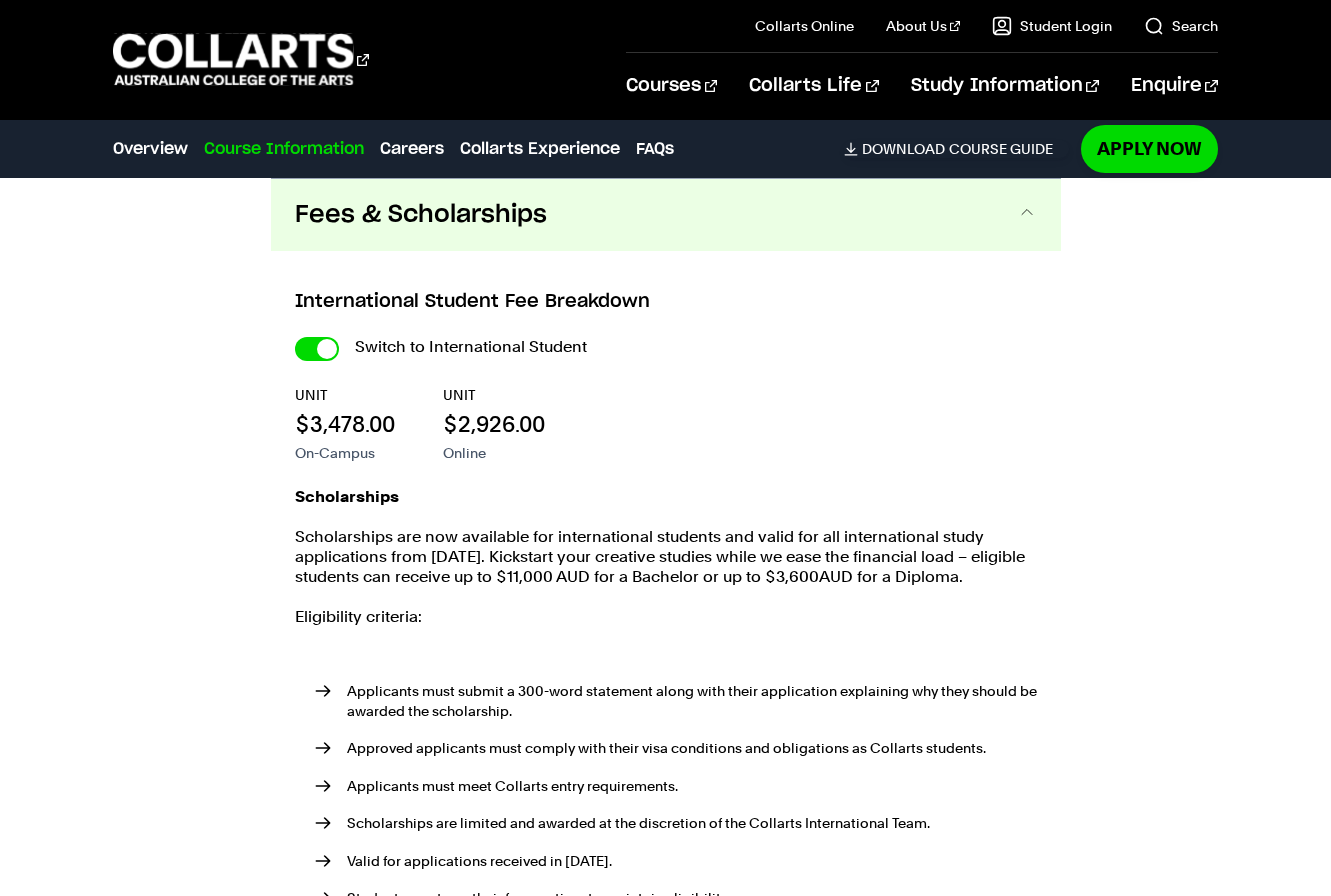 checkbox on "true" 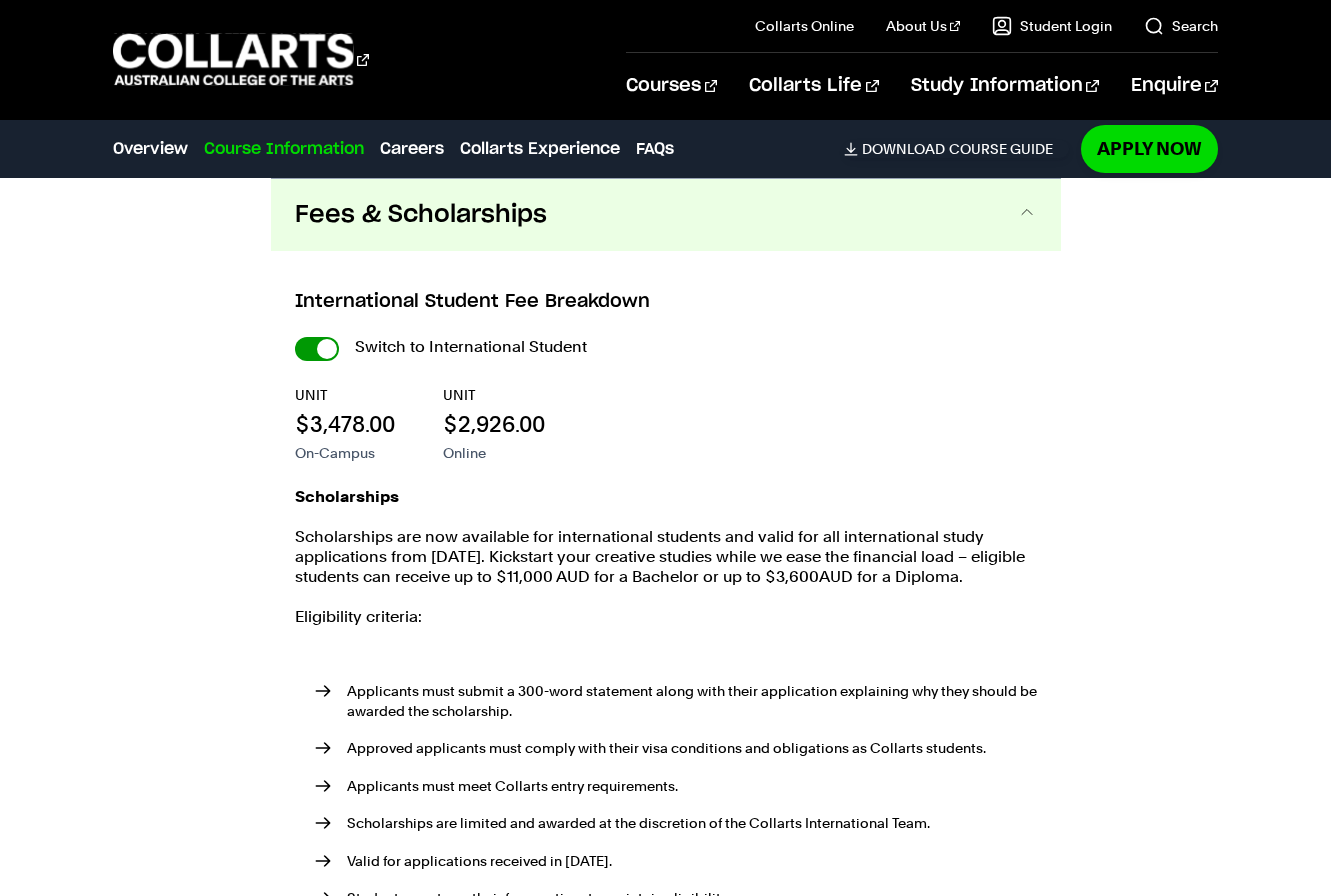 click on "International Student" at bounding box center (0, 0) 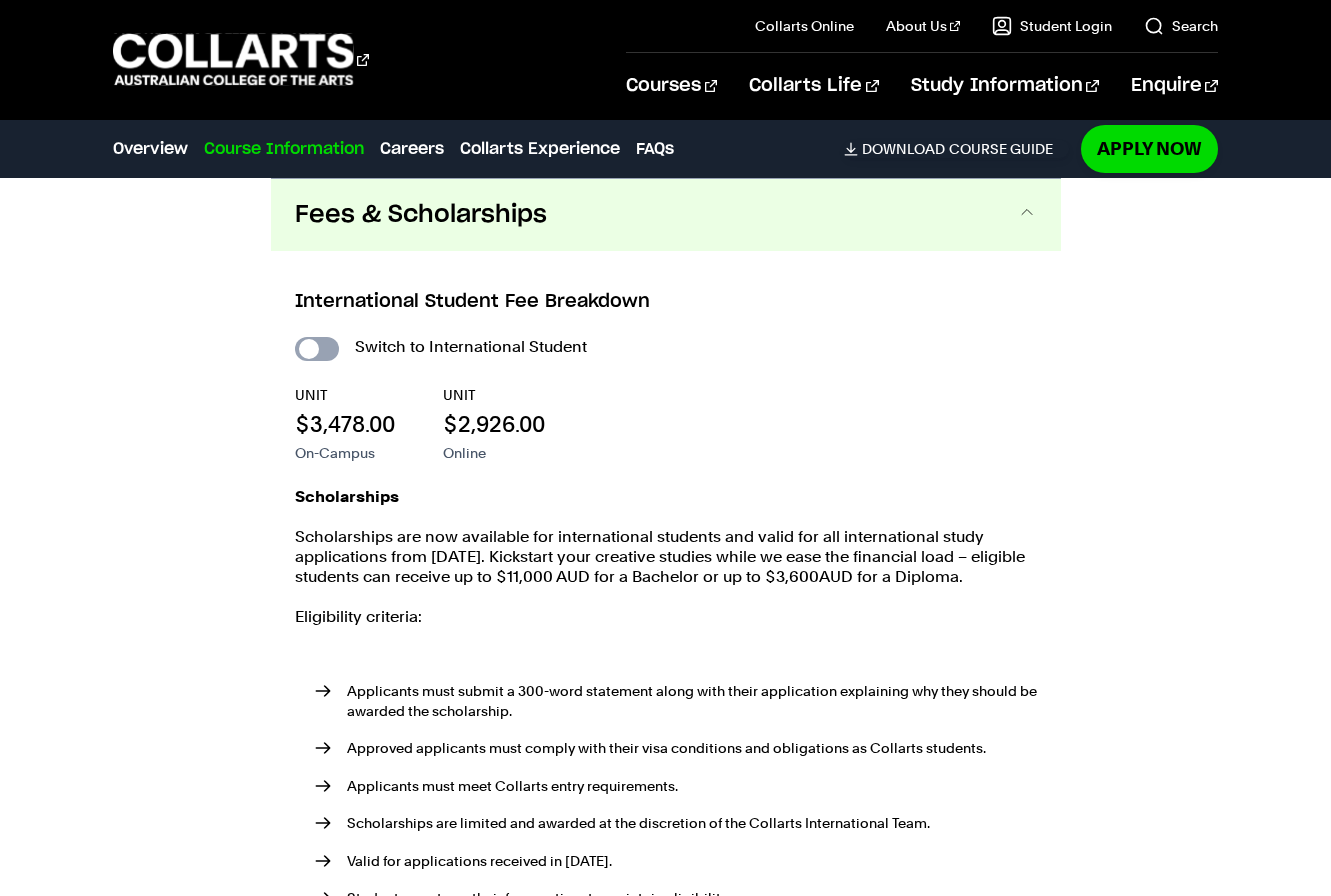 checkbox on "false" 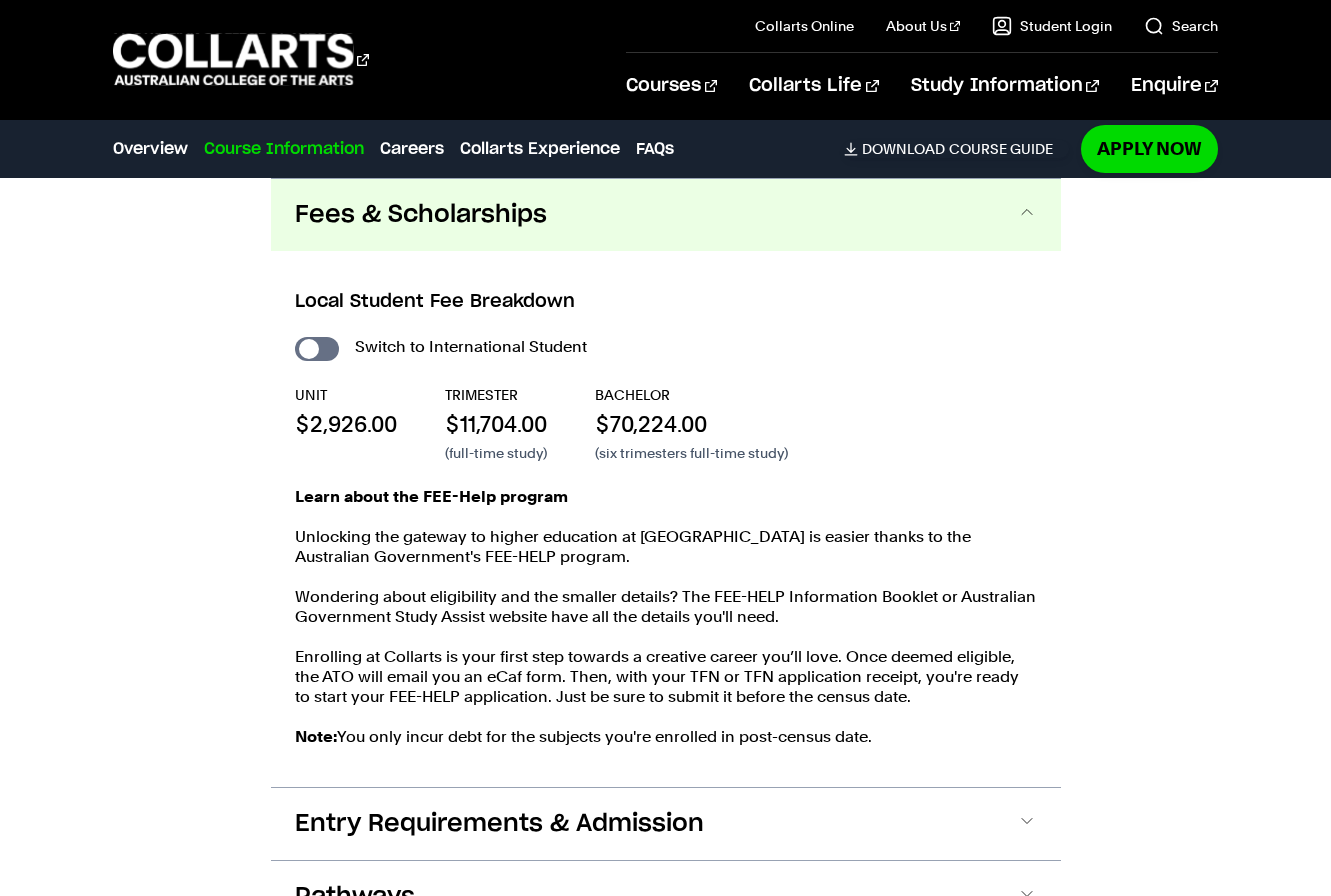 click on "TRIMESTER" at bounding box center (496, 395) 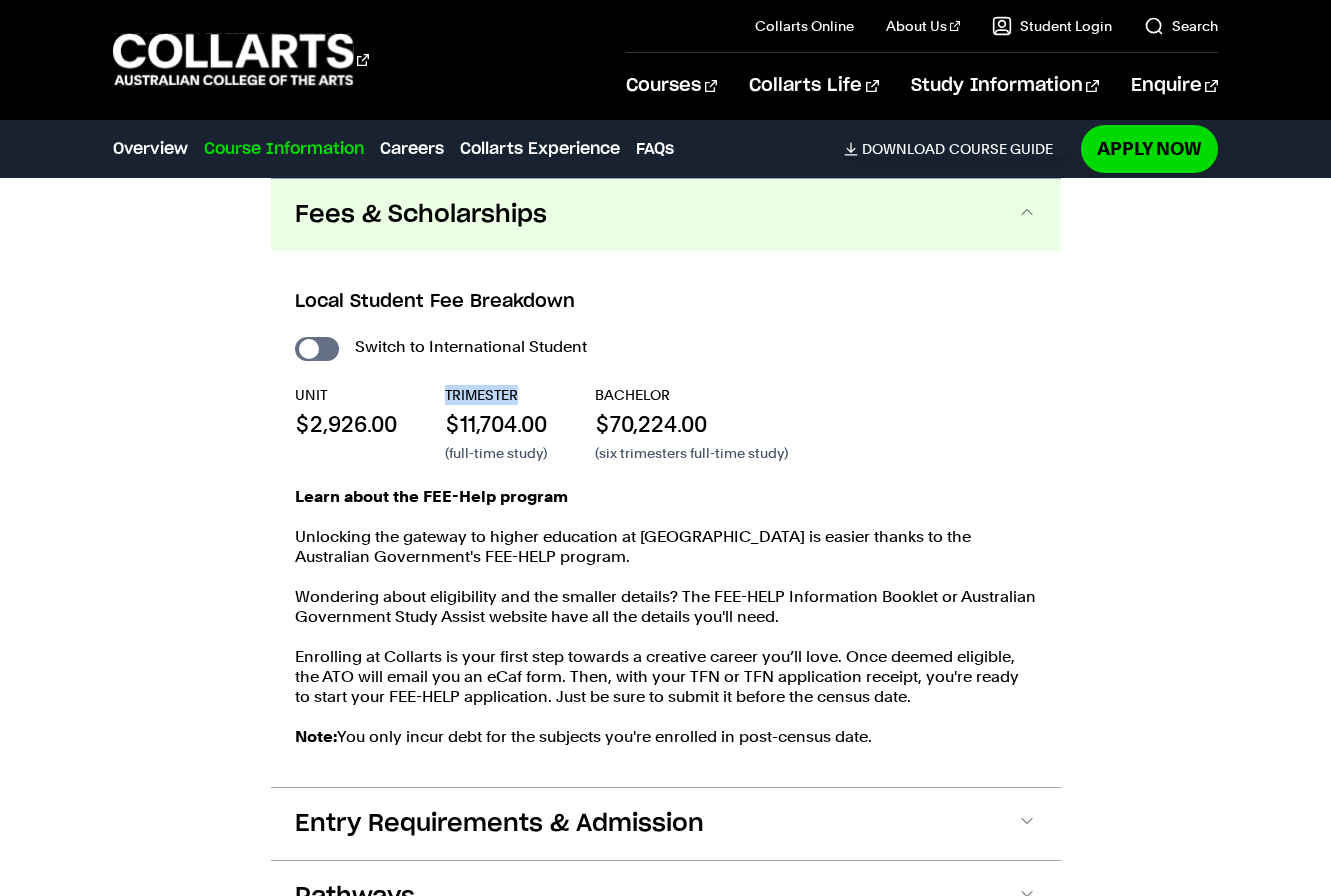 click on "TRIMESTER" at bounding box center [496, 395] 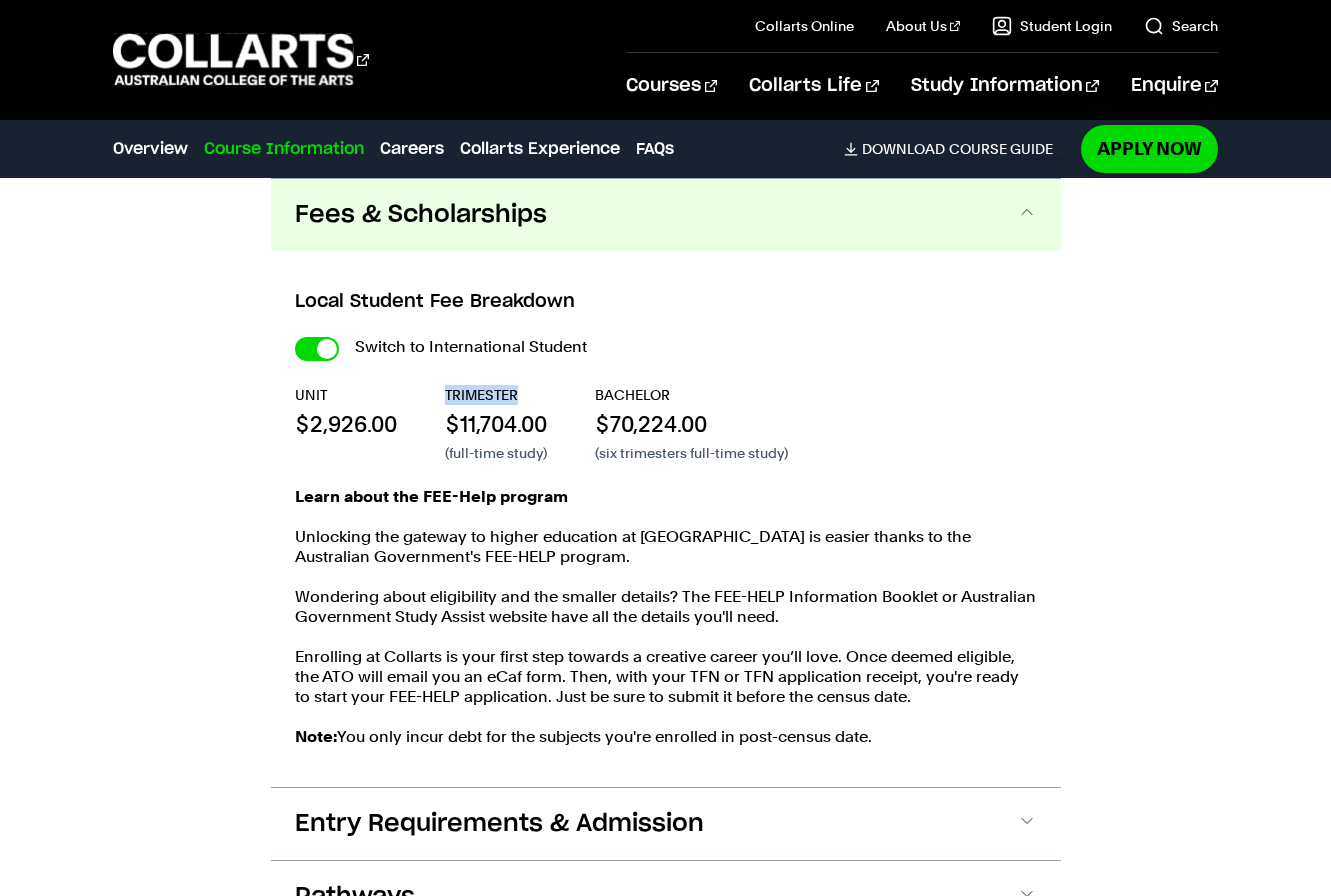 checkbox on "true" 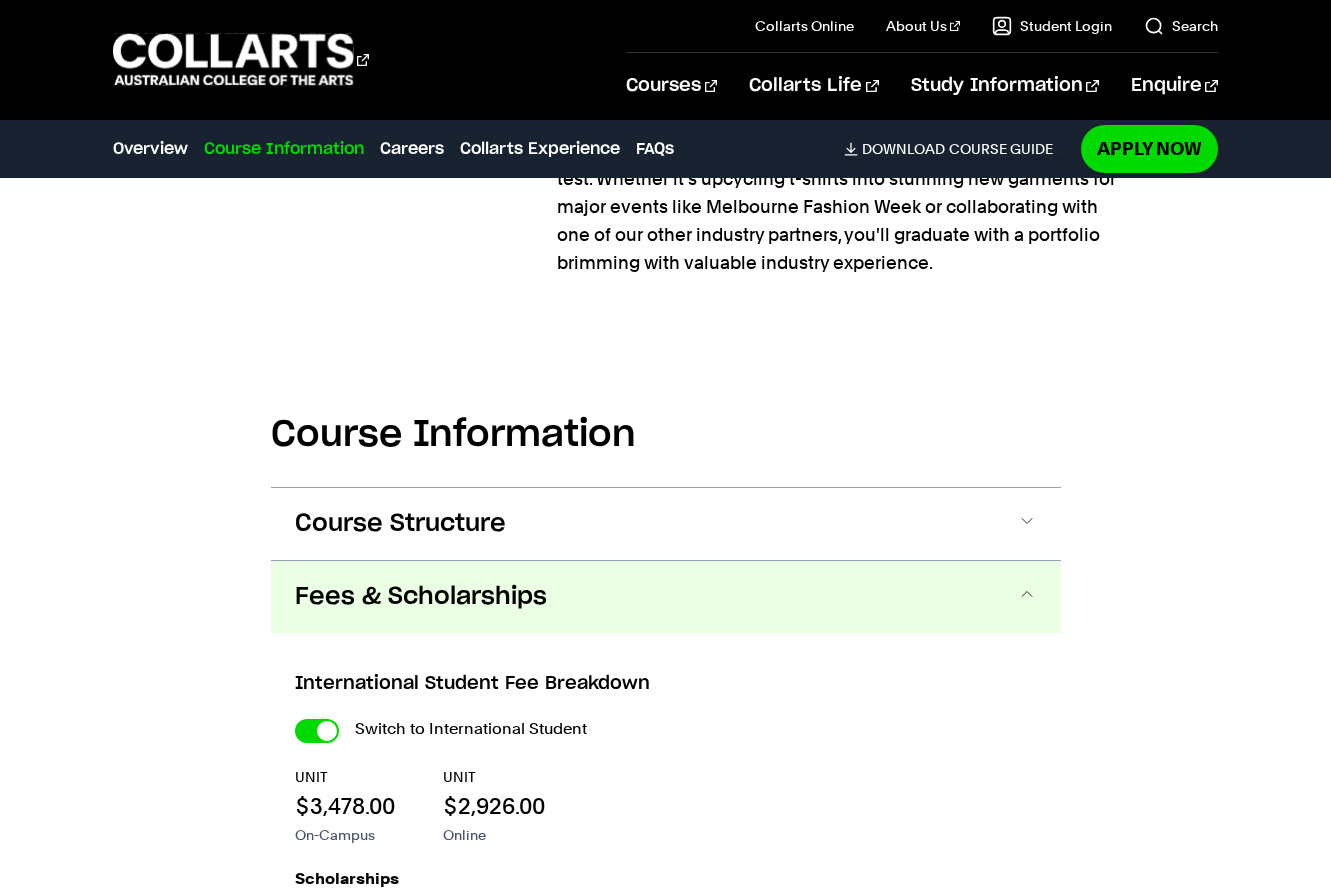 scroll, scrollTop: 1775, scrollLeft: 0, axis: vertical 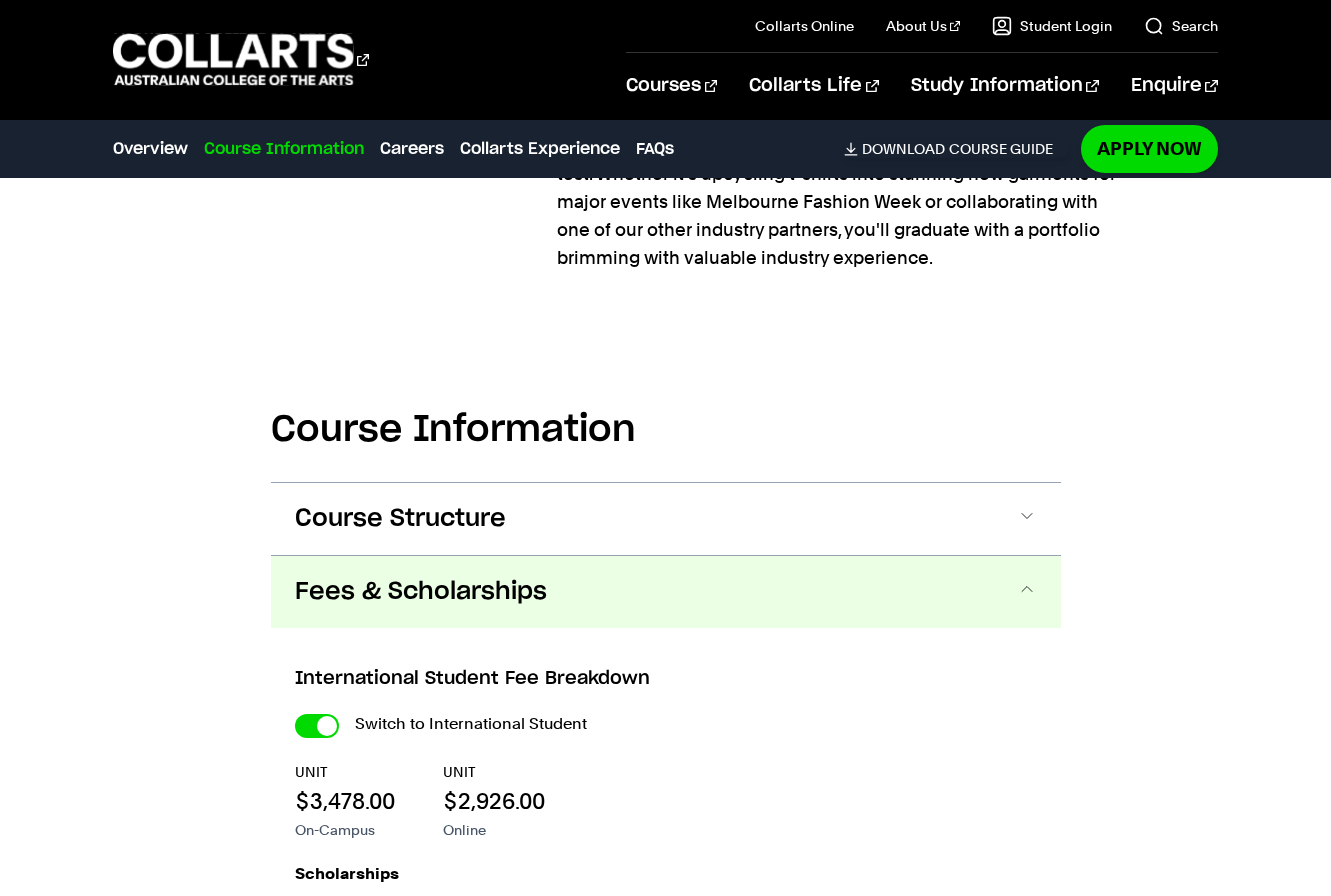 click on "Course Structure" at bounding box center [0, 0] 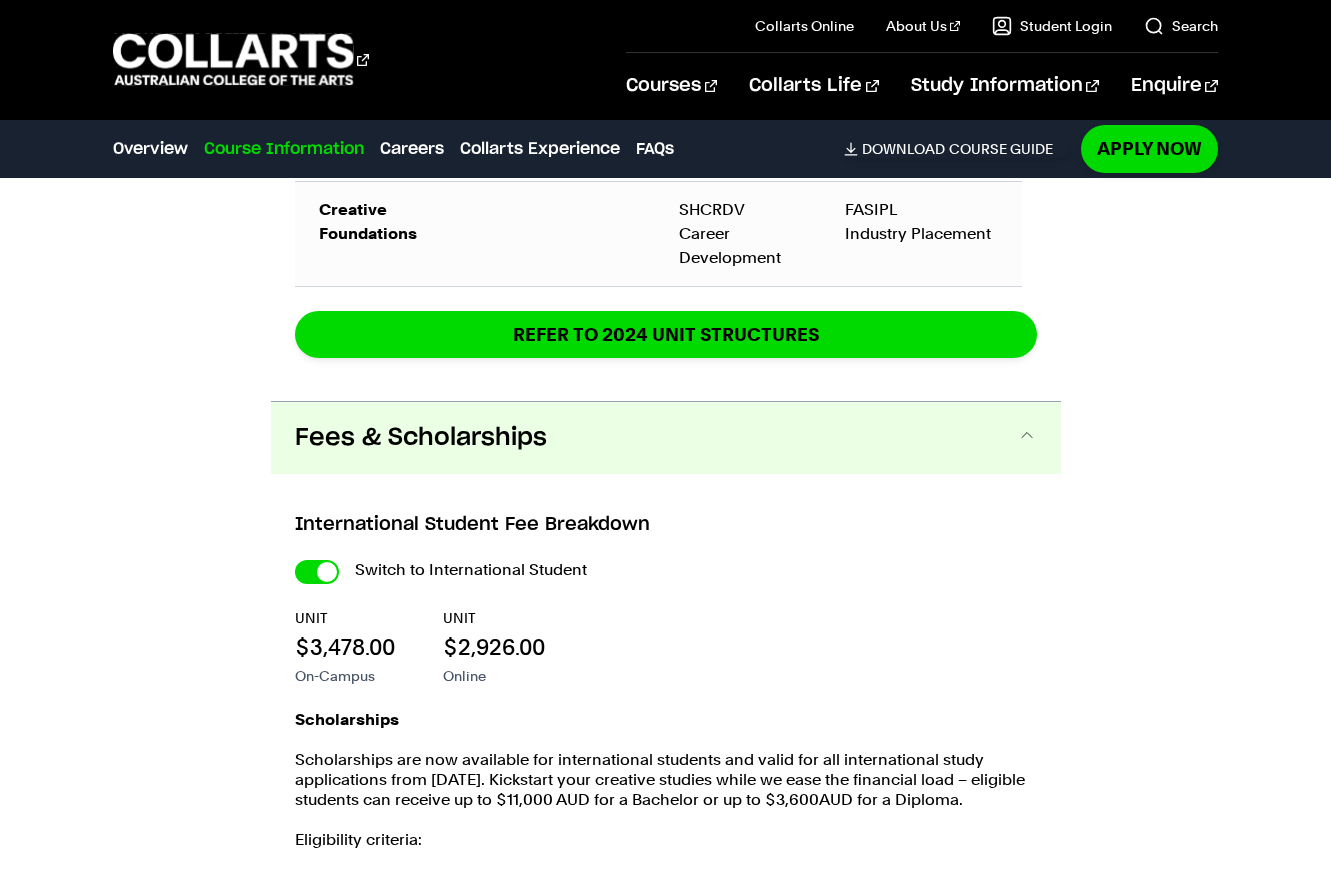 scroll, scrollTop: 4016, scrollLeft: 0, axis: vertical 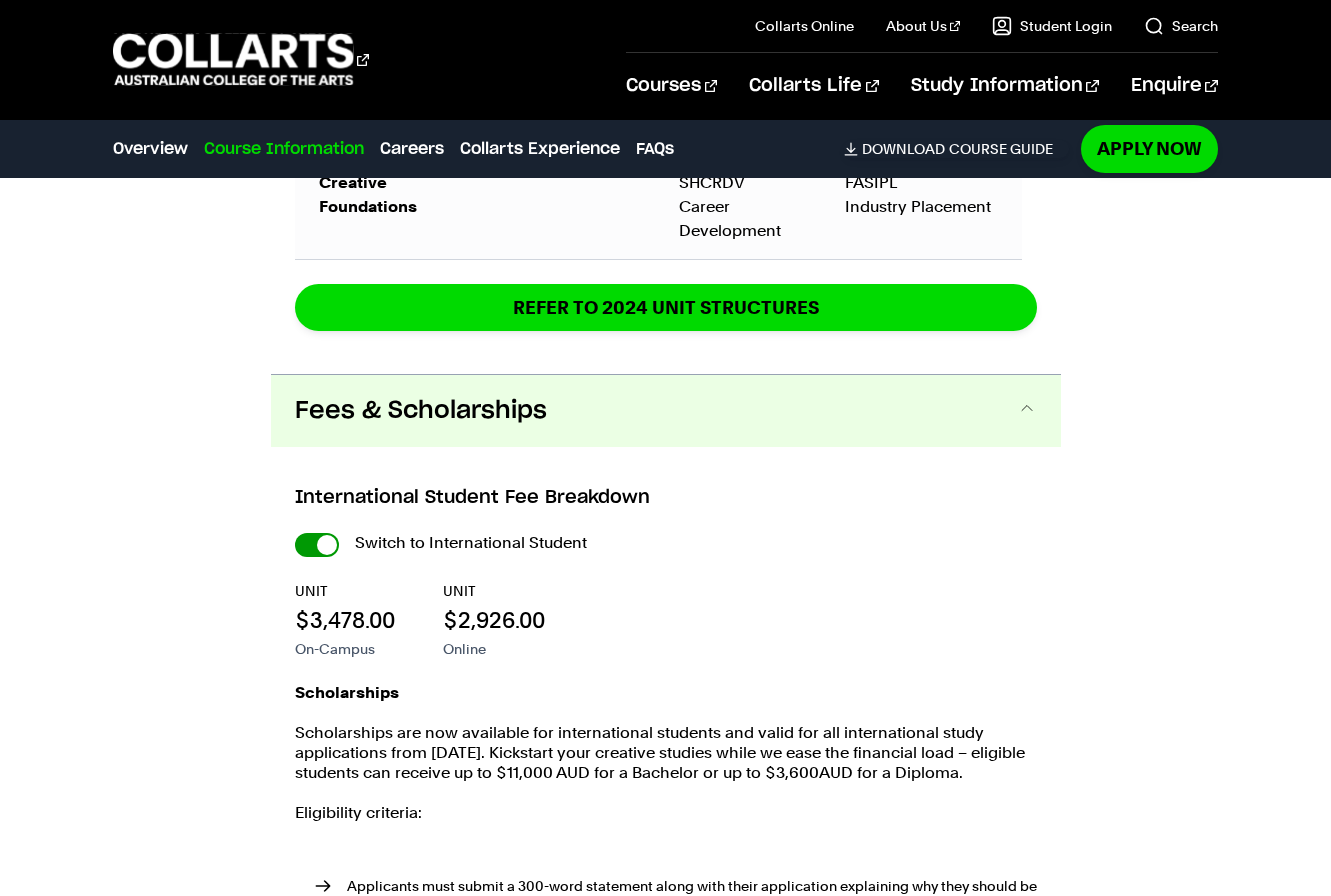 click on "International Student" at bounding box center [0, 0] 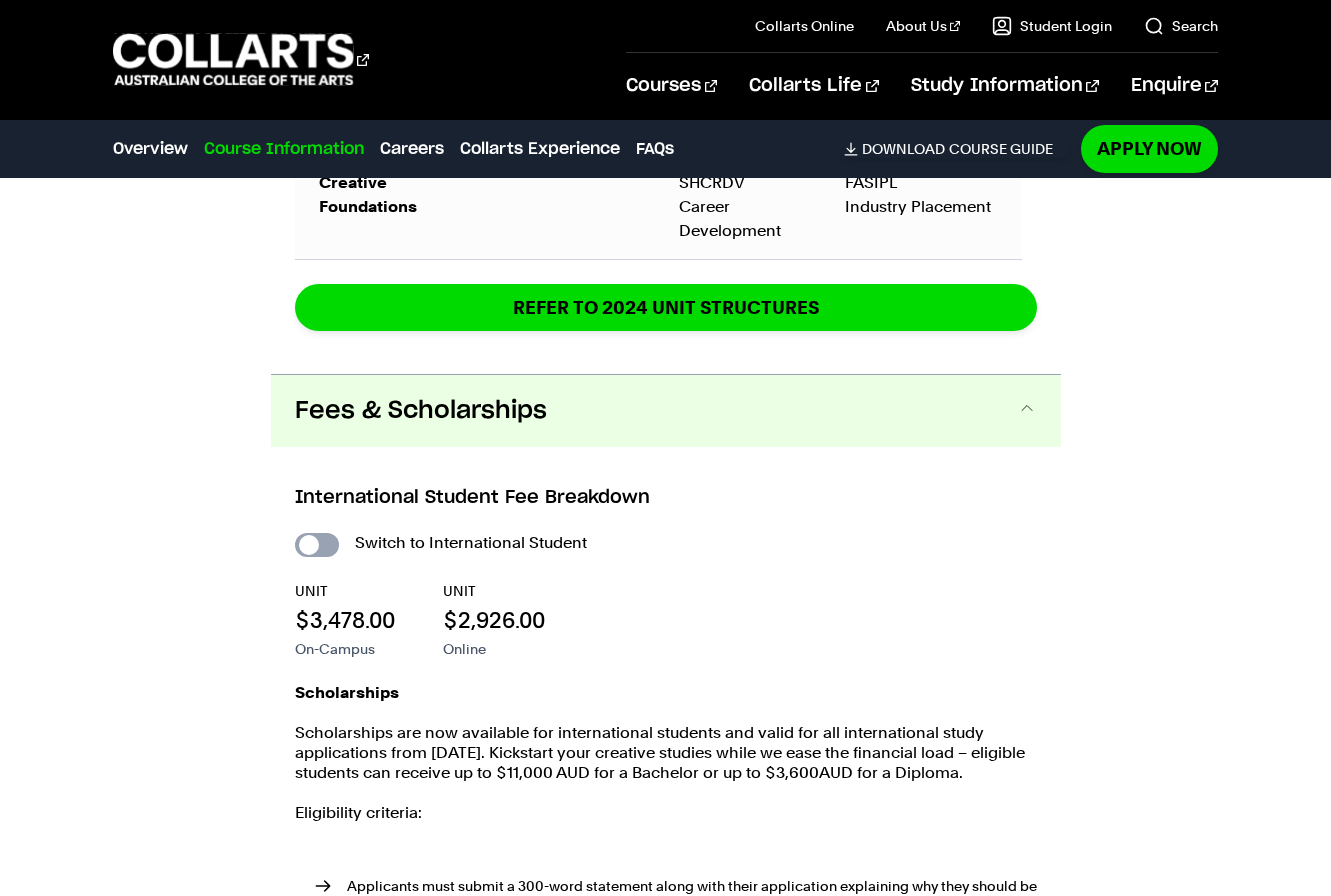 checkbox on "false" 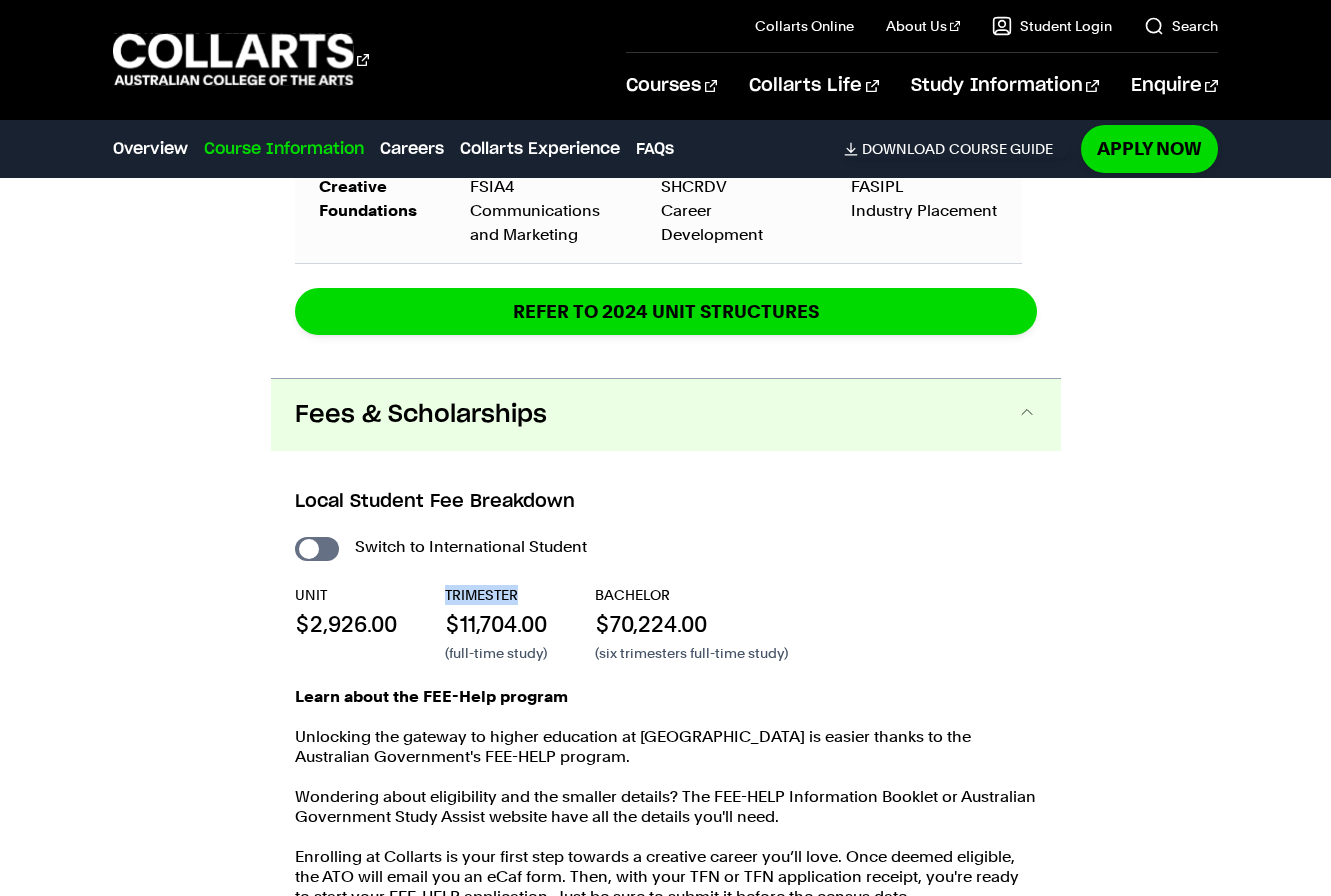 scroll, scrollTop: 3582, scrollLeft: 0, axis: vertical 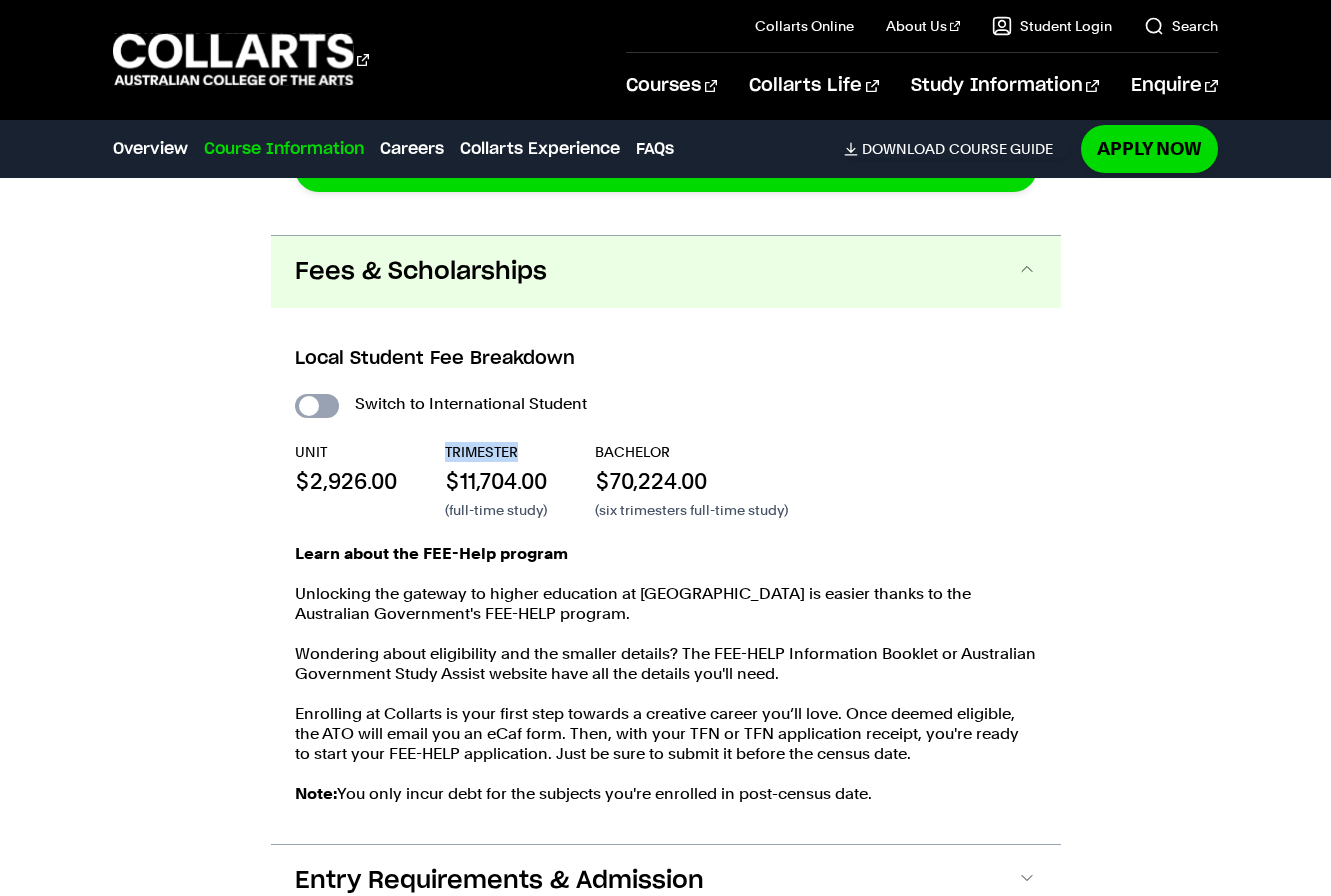 click on "International Student" at bounding box center [317, 406] 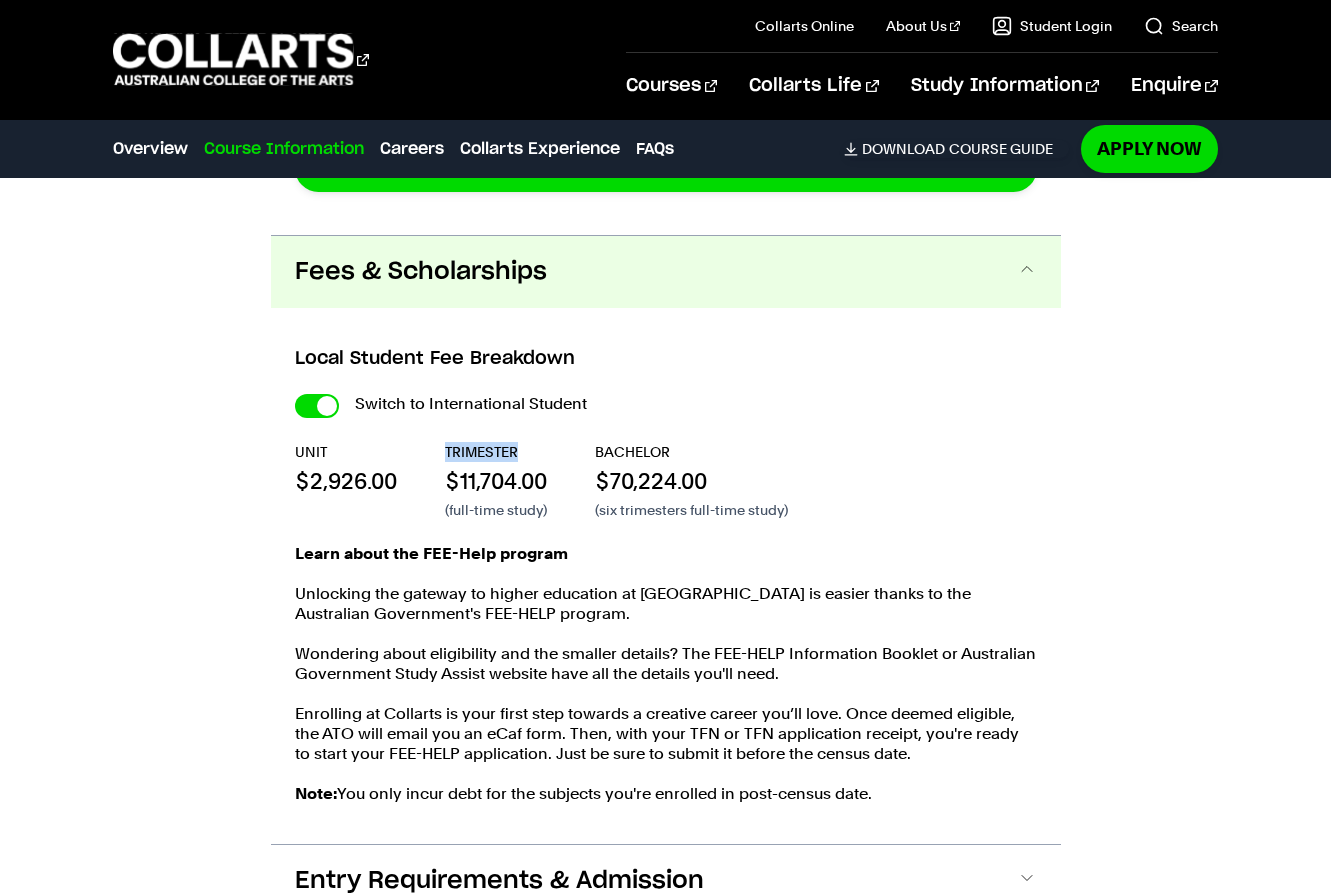 checkbox on "true" 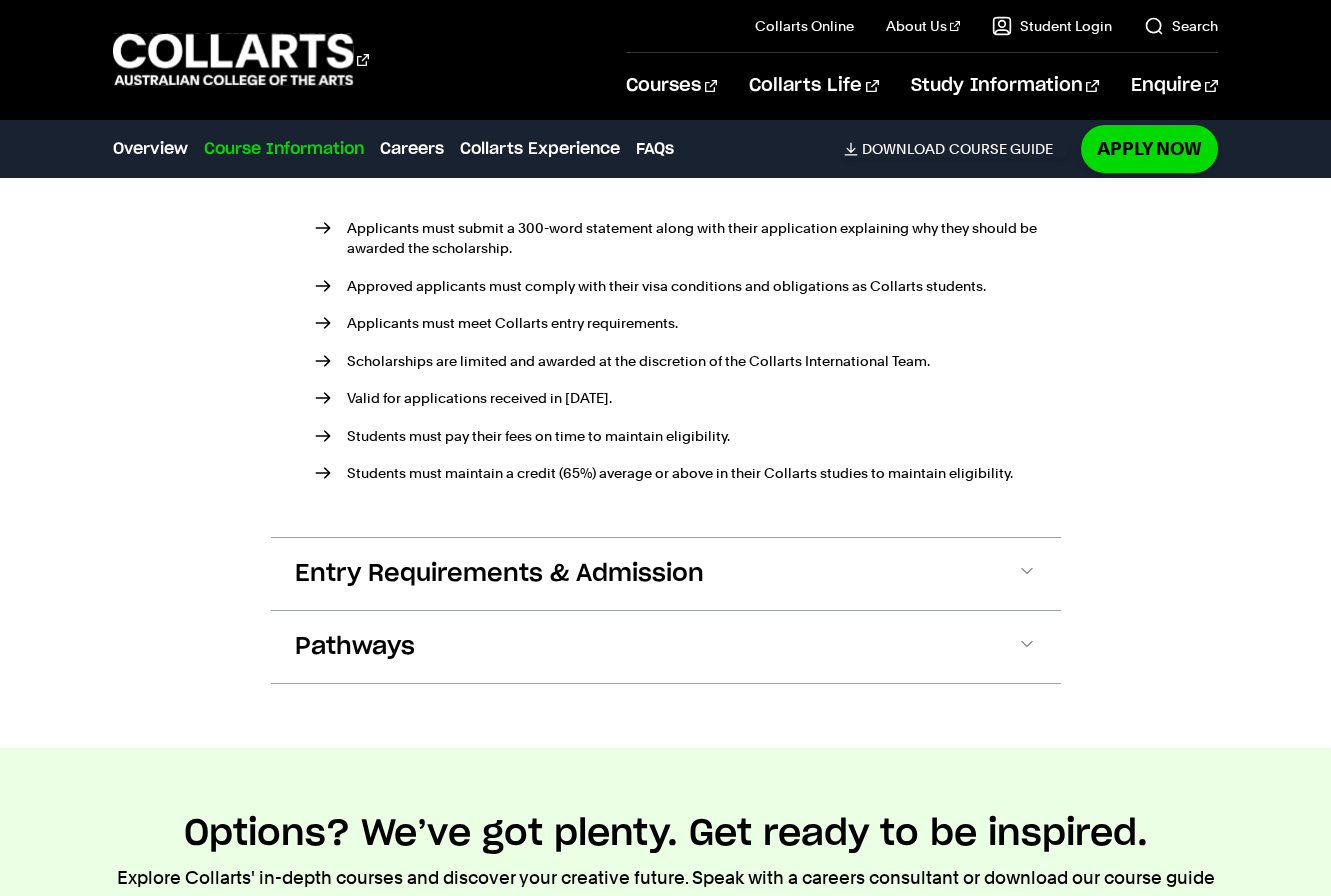 scroll, scrollTop: 4680, scrollLeft: 0, axis: vertical 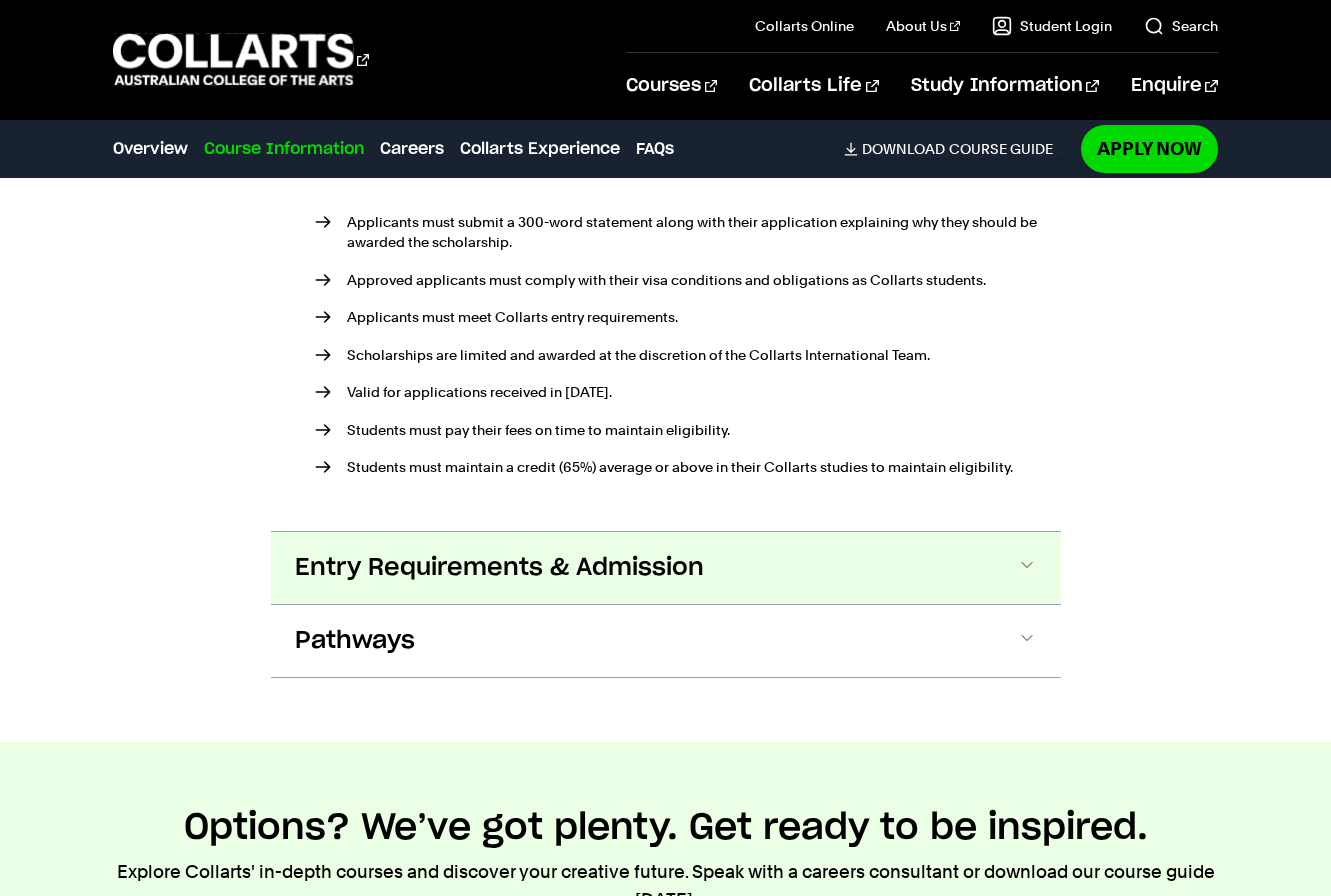 click on "Entry Requirements & Admission" at bounding box center [0, 0] 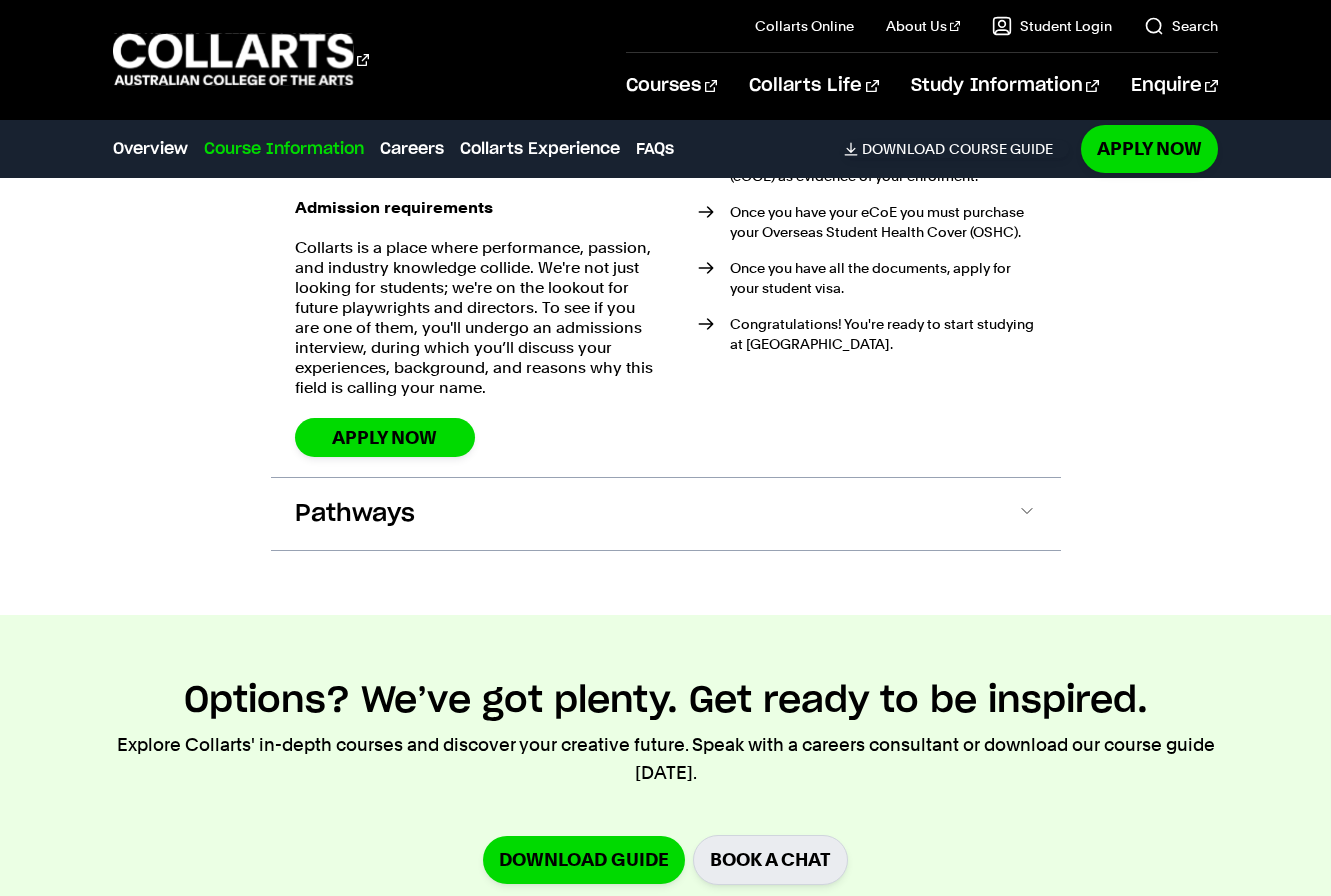 scroll, scrollTop: 5977, scrollLeft: 0, axis: vertical 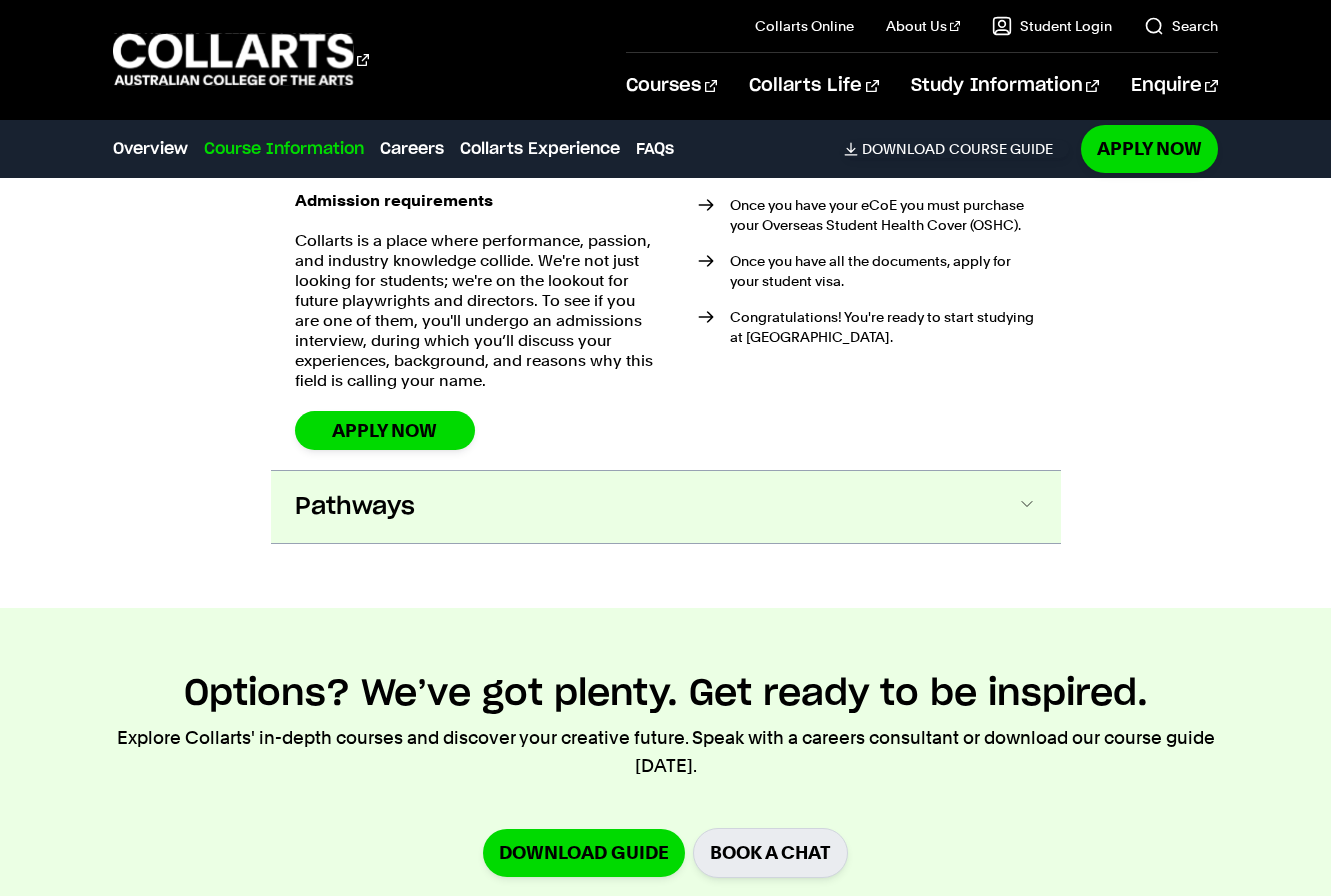 click on "Pathways" at bounding box center [0, 0] 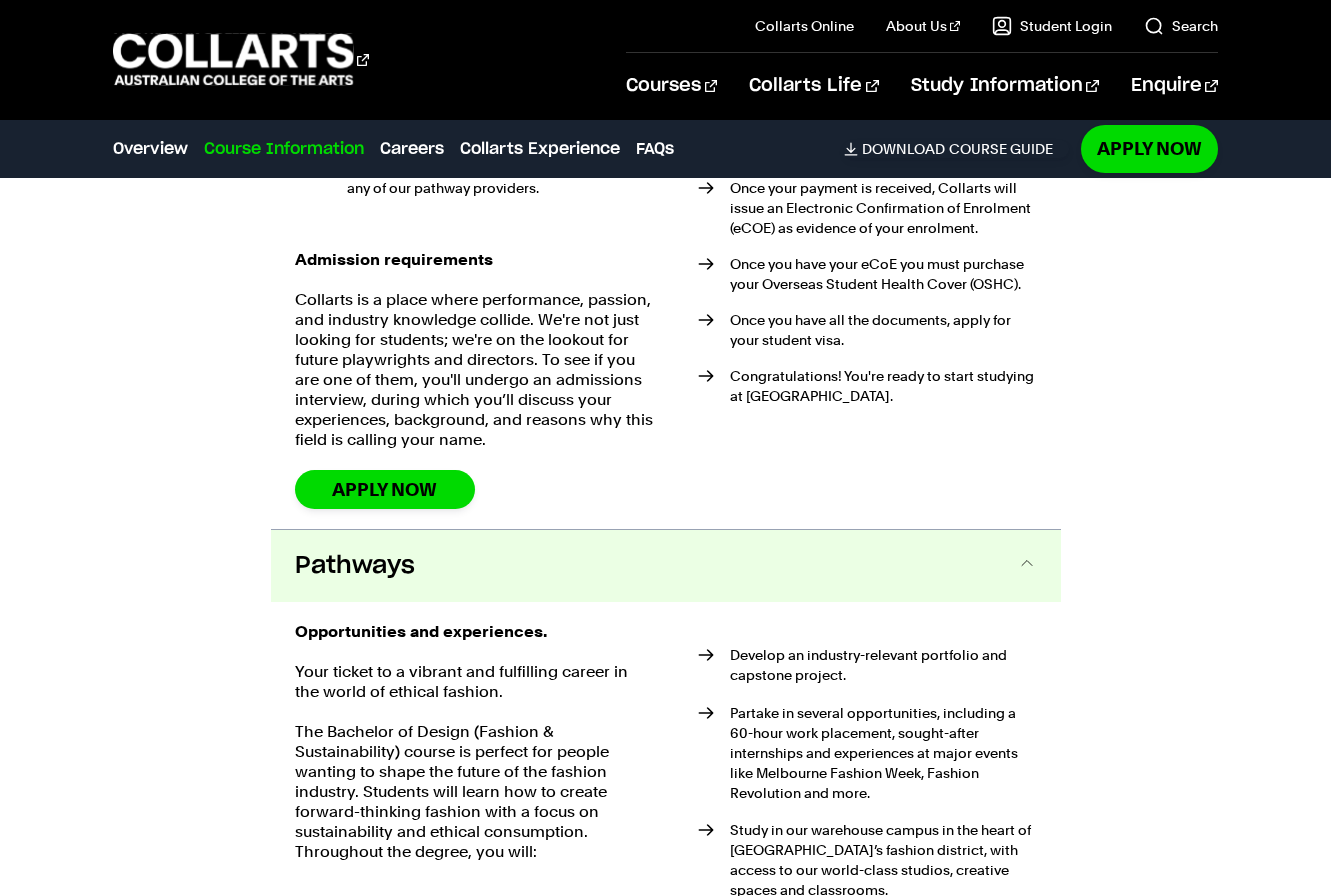 scroll, scrollTop: 5904, scrollLeft: 0, axis: vertical 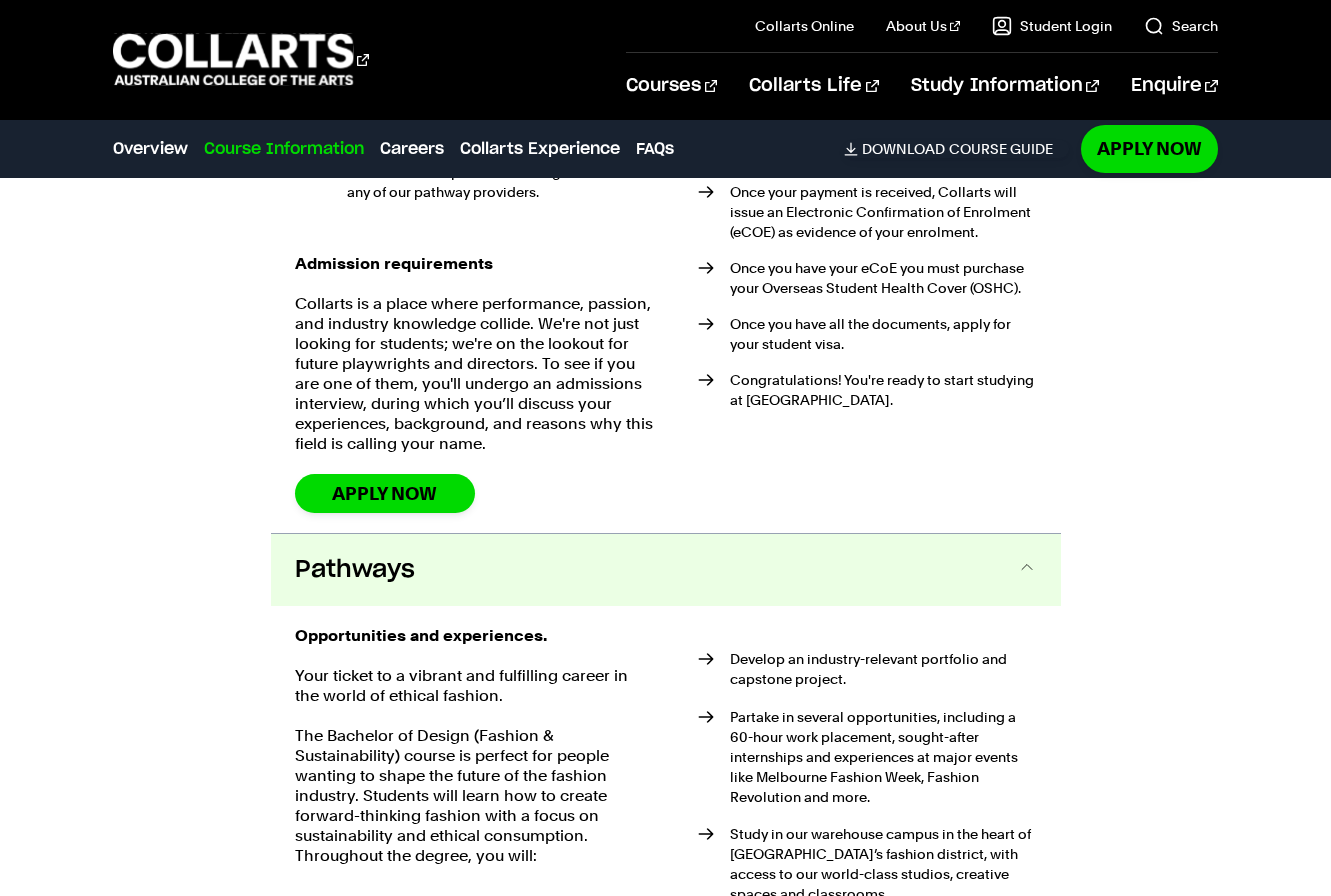 click at bounding box center [1027, 570] 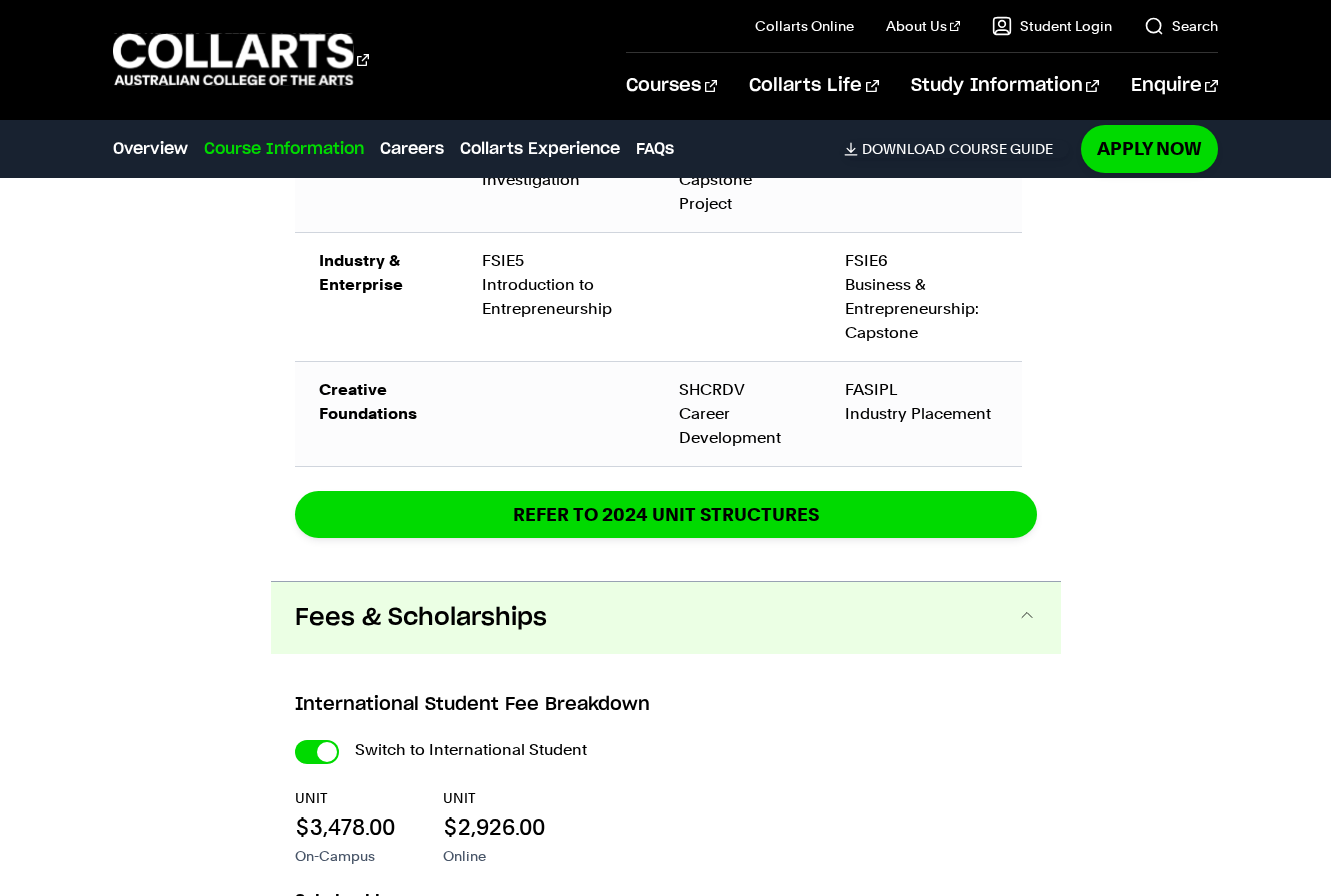 scroll, scrollTop: 3868, scrollLeft: 0, axis: vertical 